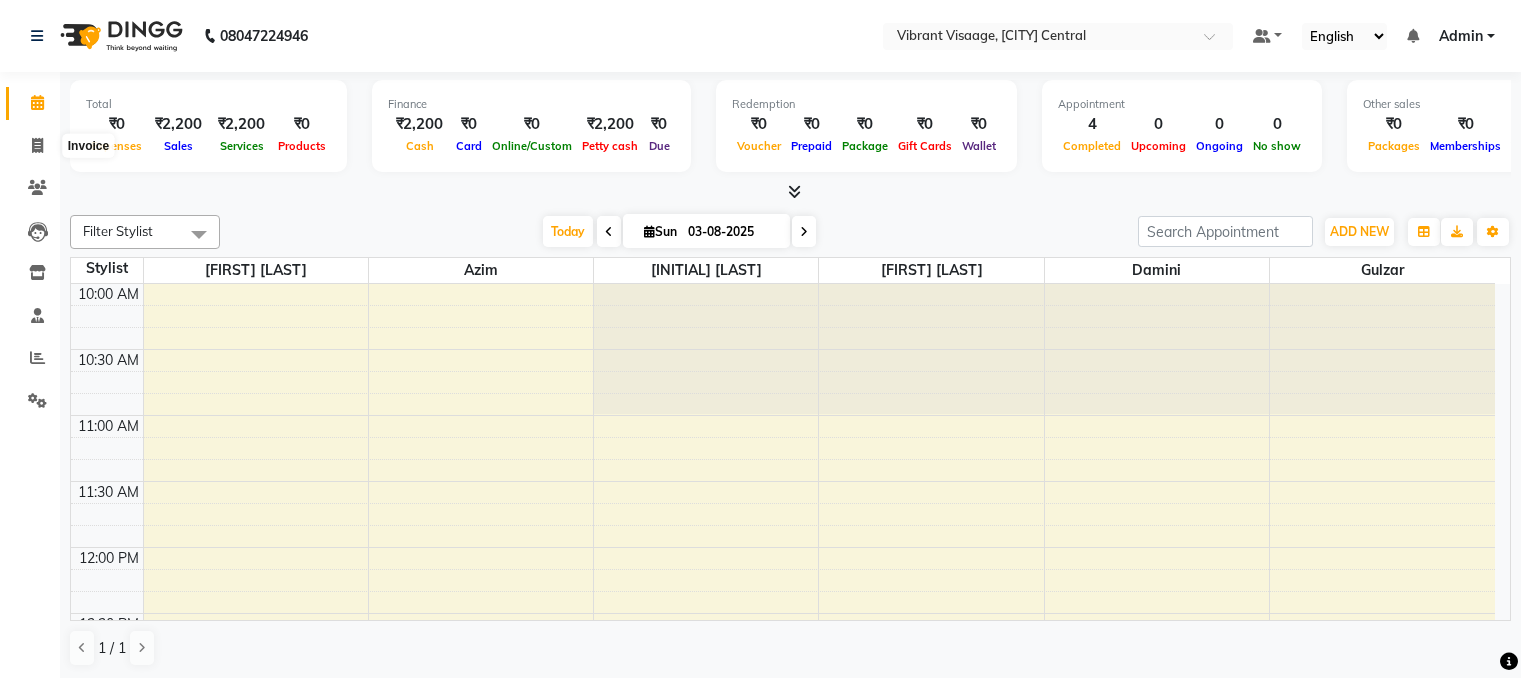 scroll, scrollTop: 0, scrollLeft: 0, axis: both 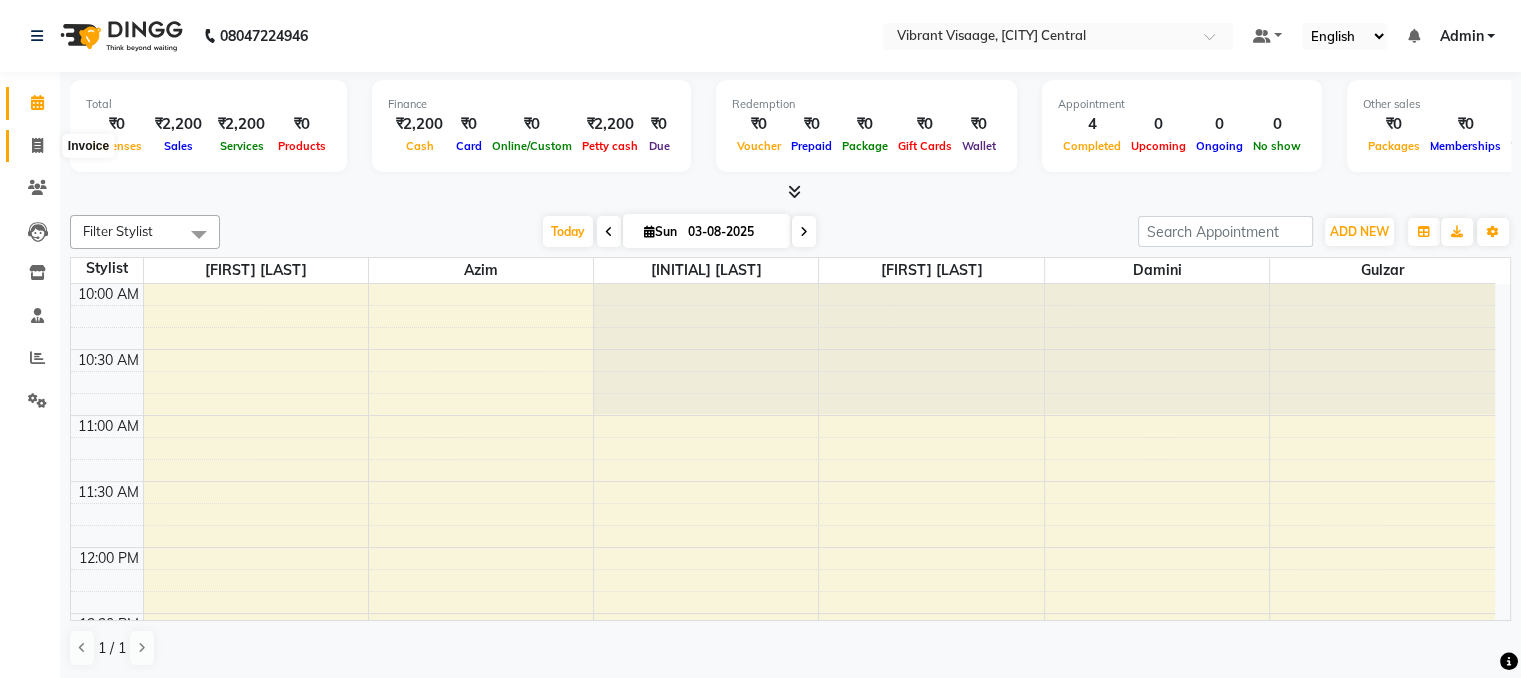 click 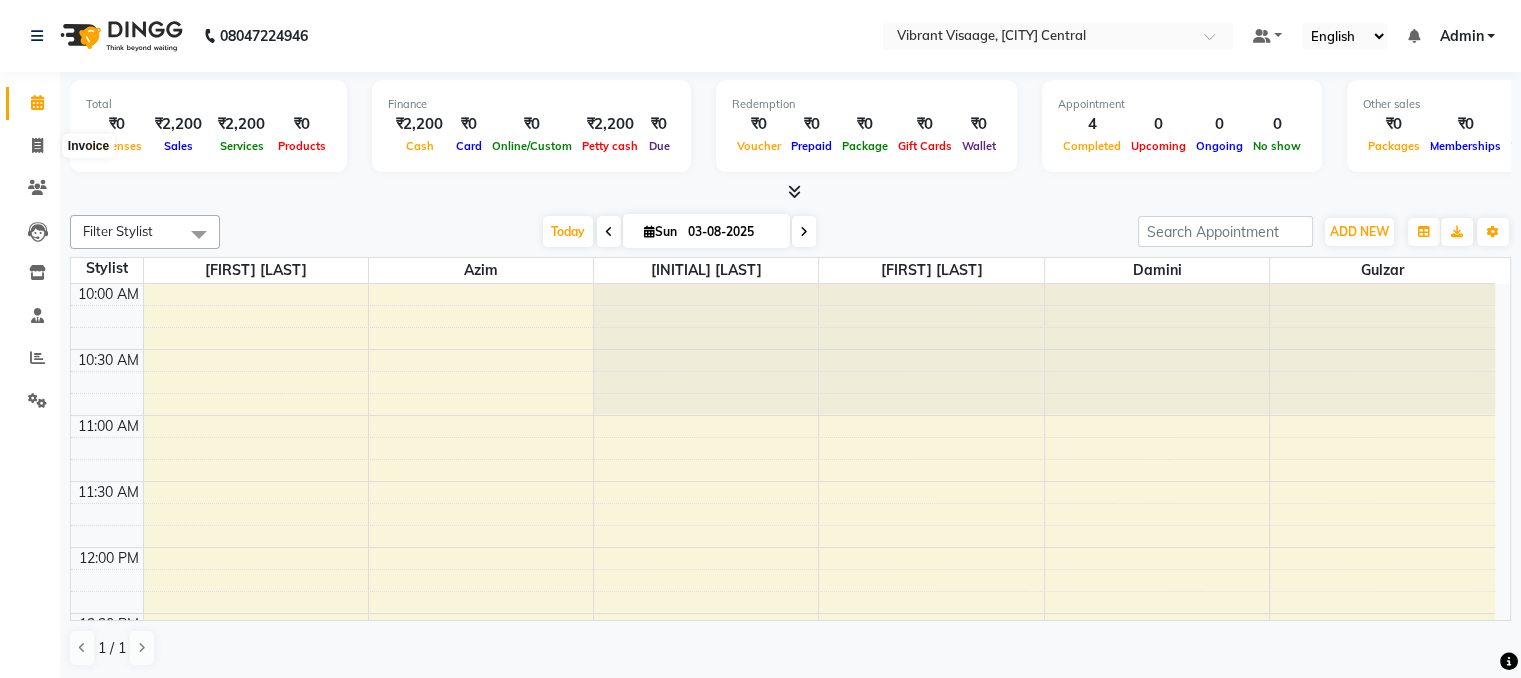 select on "service" 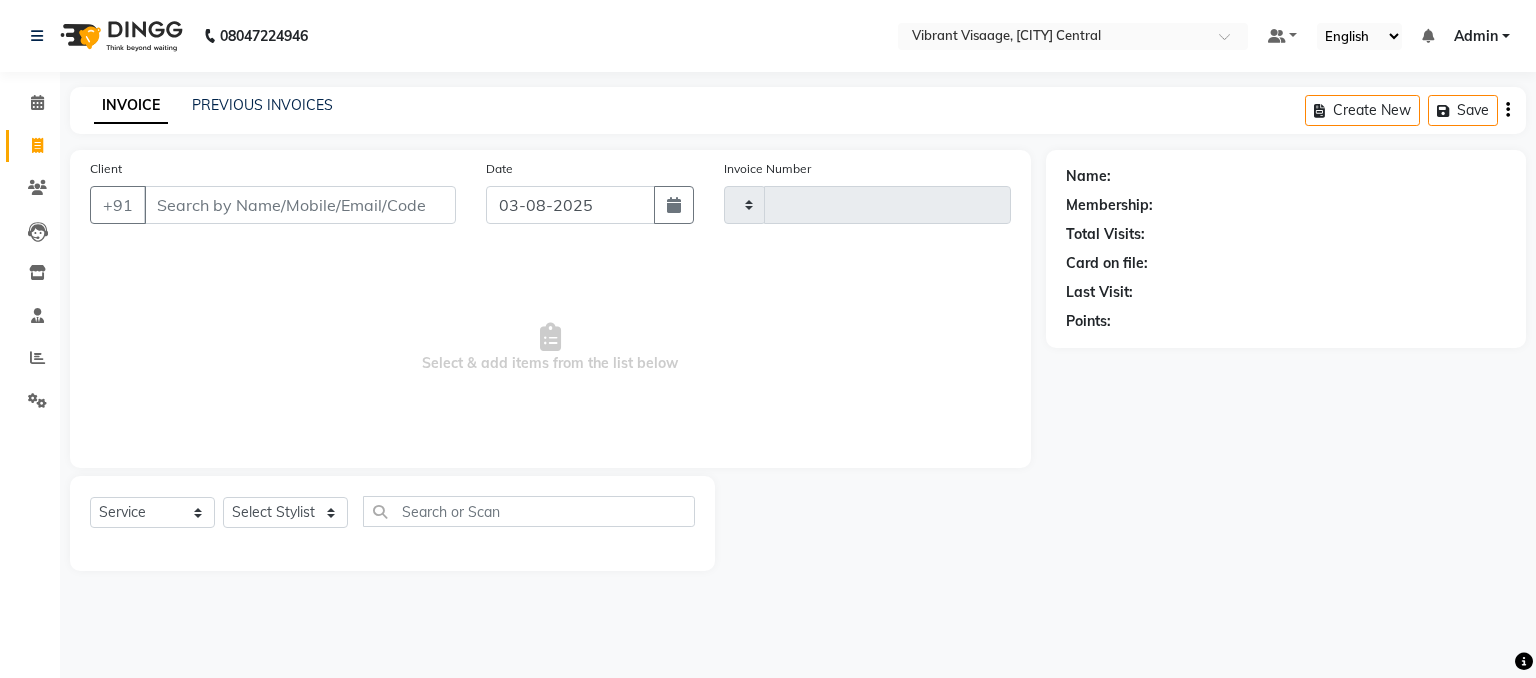 type on "0492" 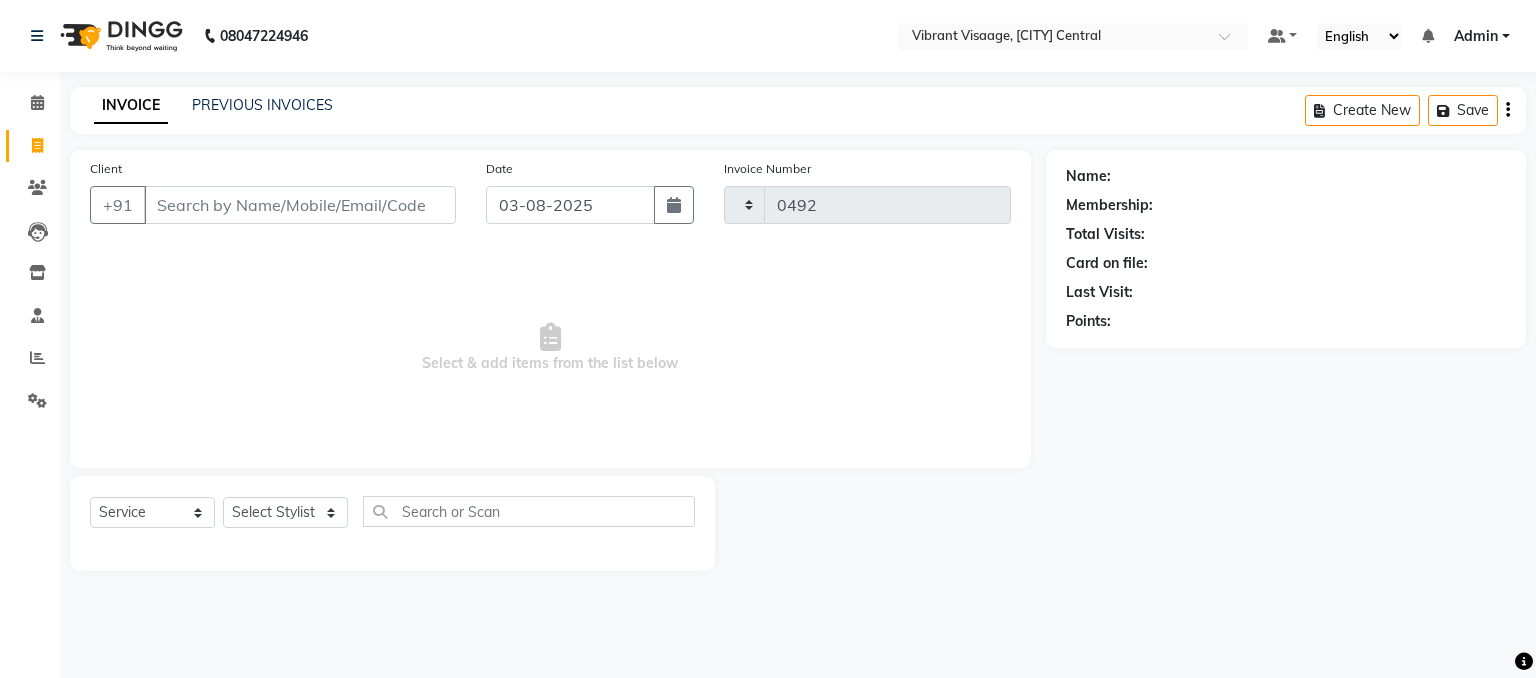 select on "7649" 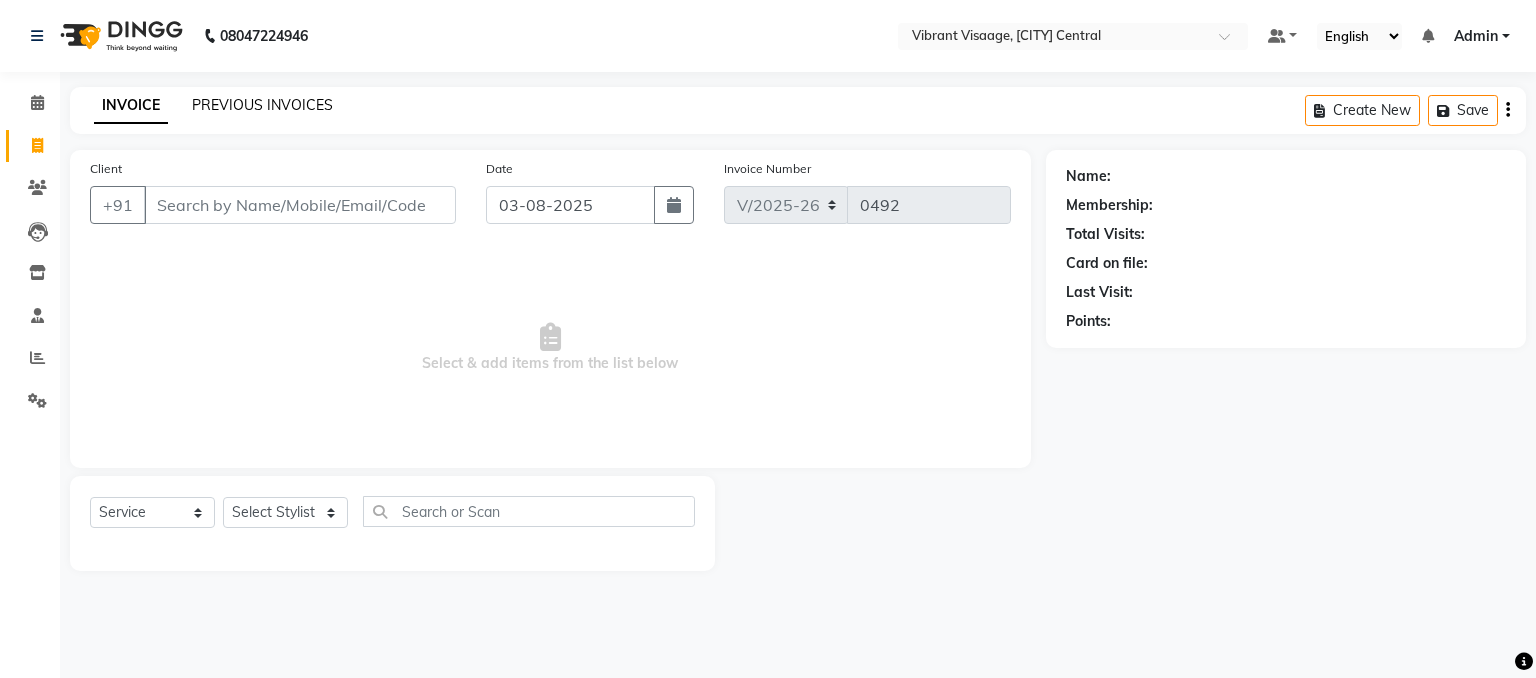 click on "PREVIOUS INVOICES" 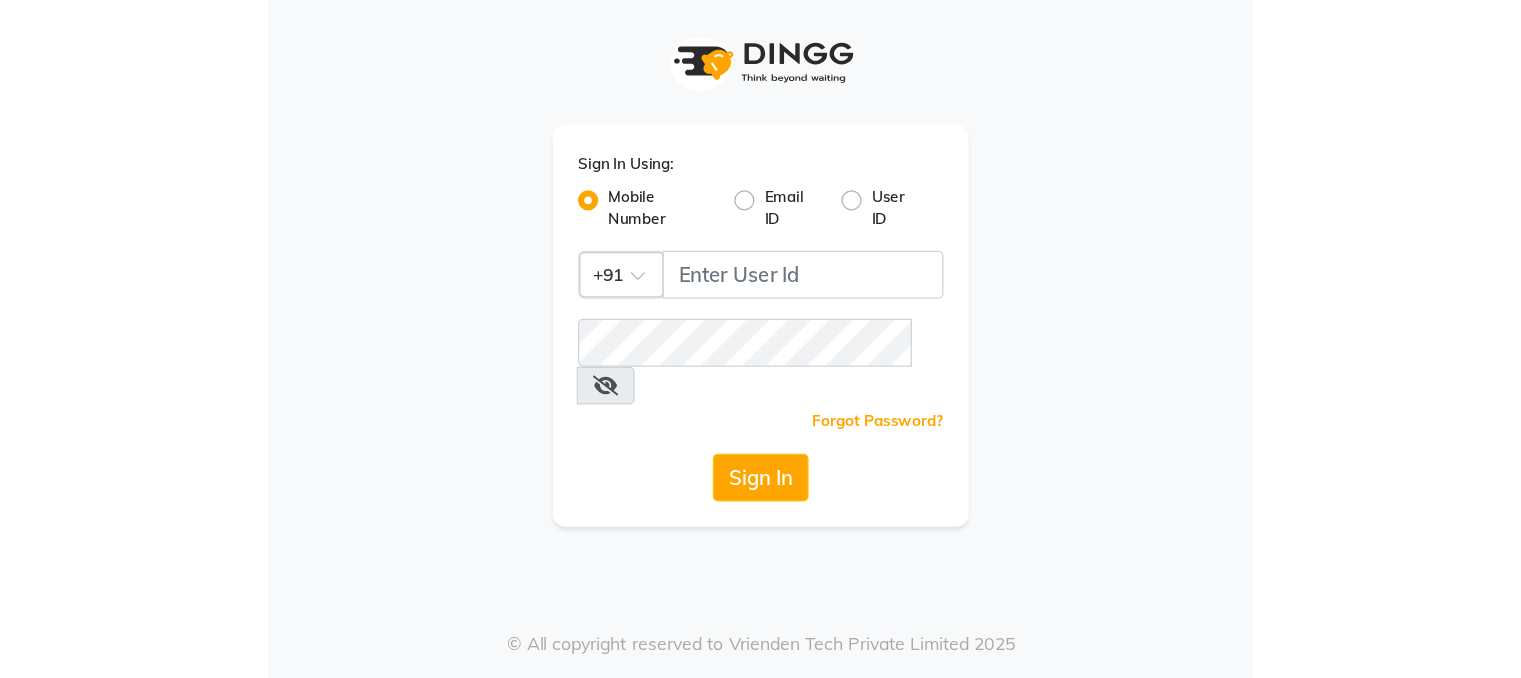 scroll, scrollTop: 0, scrollLeft: 0, axis: both 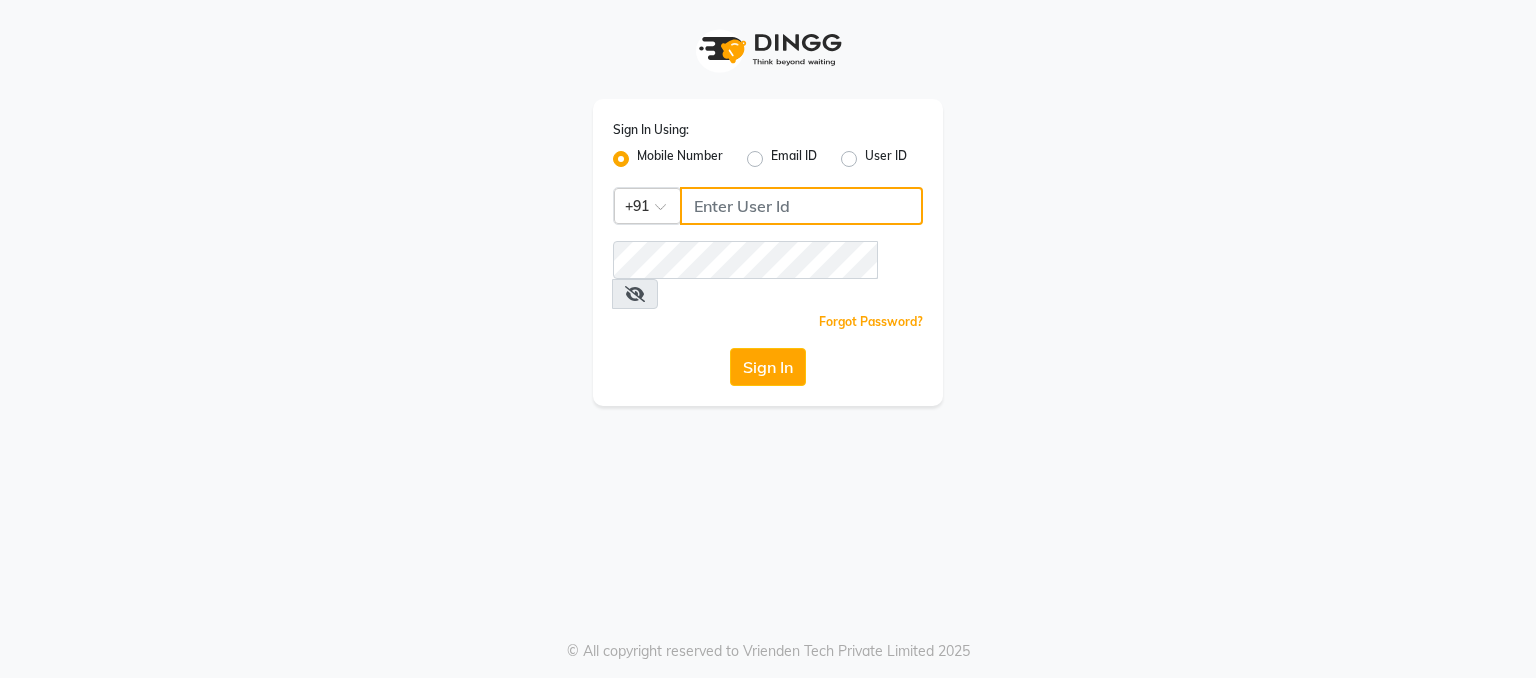 click 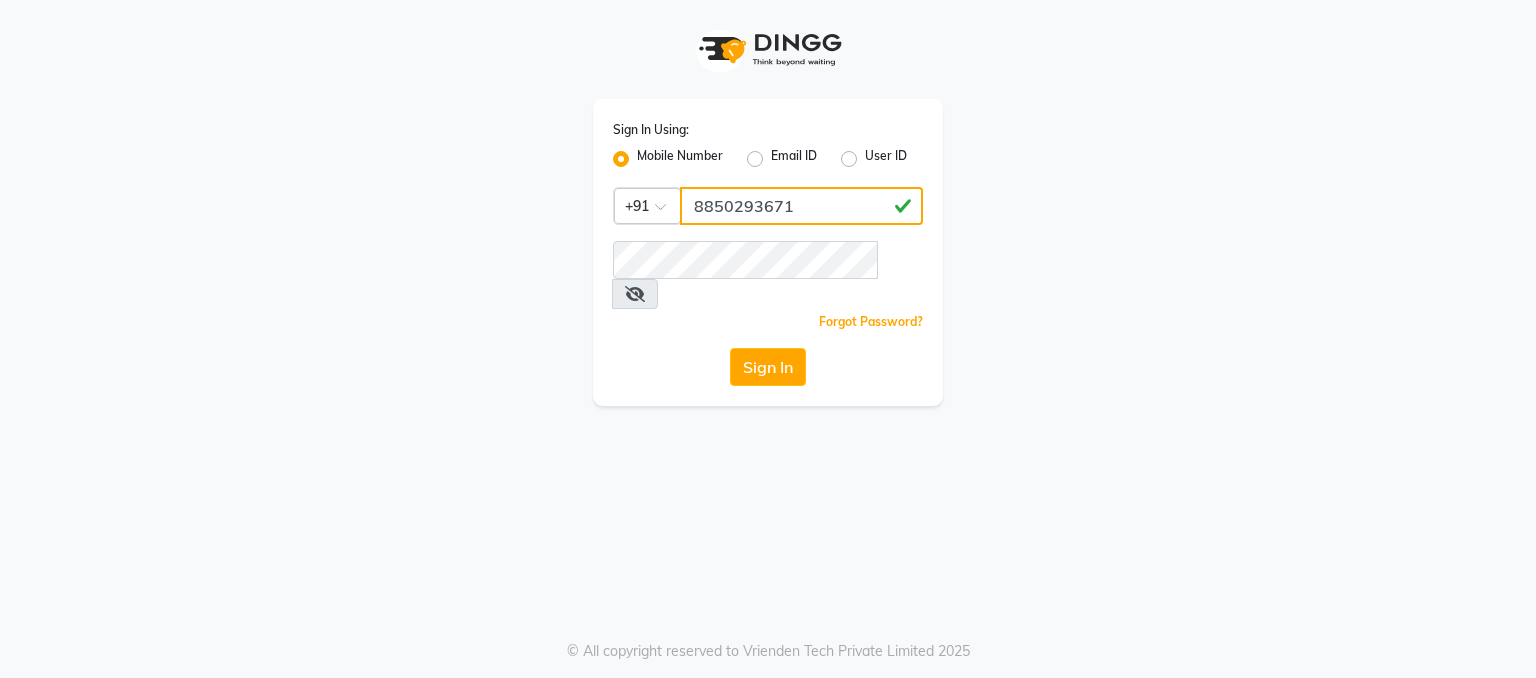 type on "8850293671" 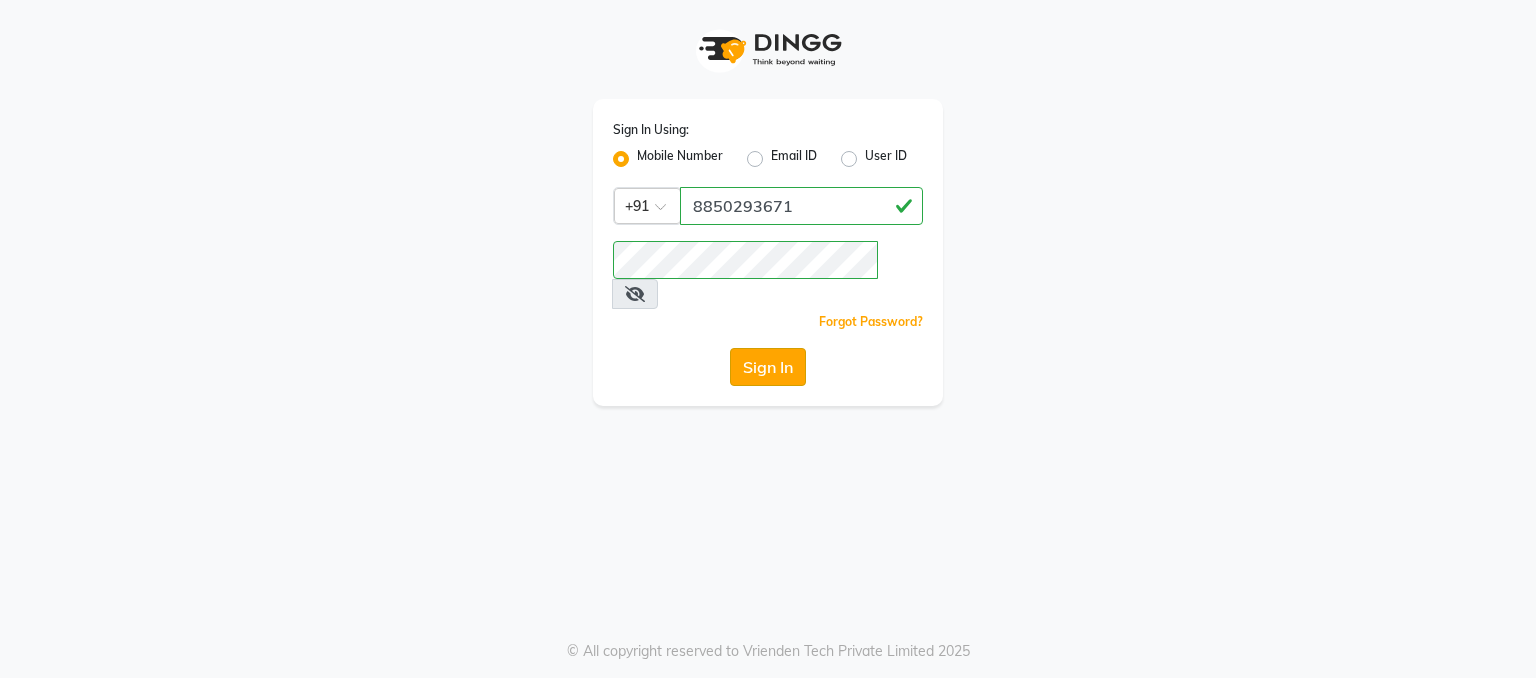 click on "Sign In" 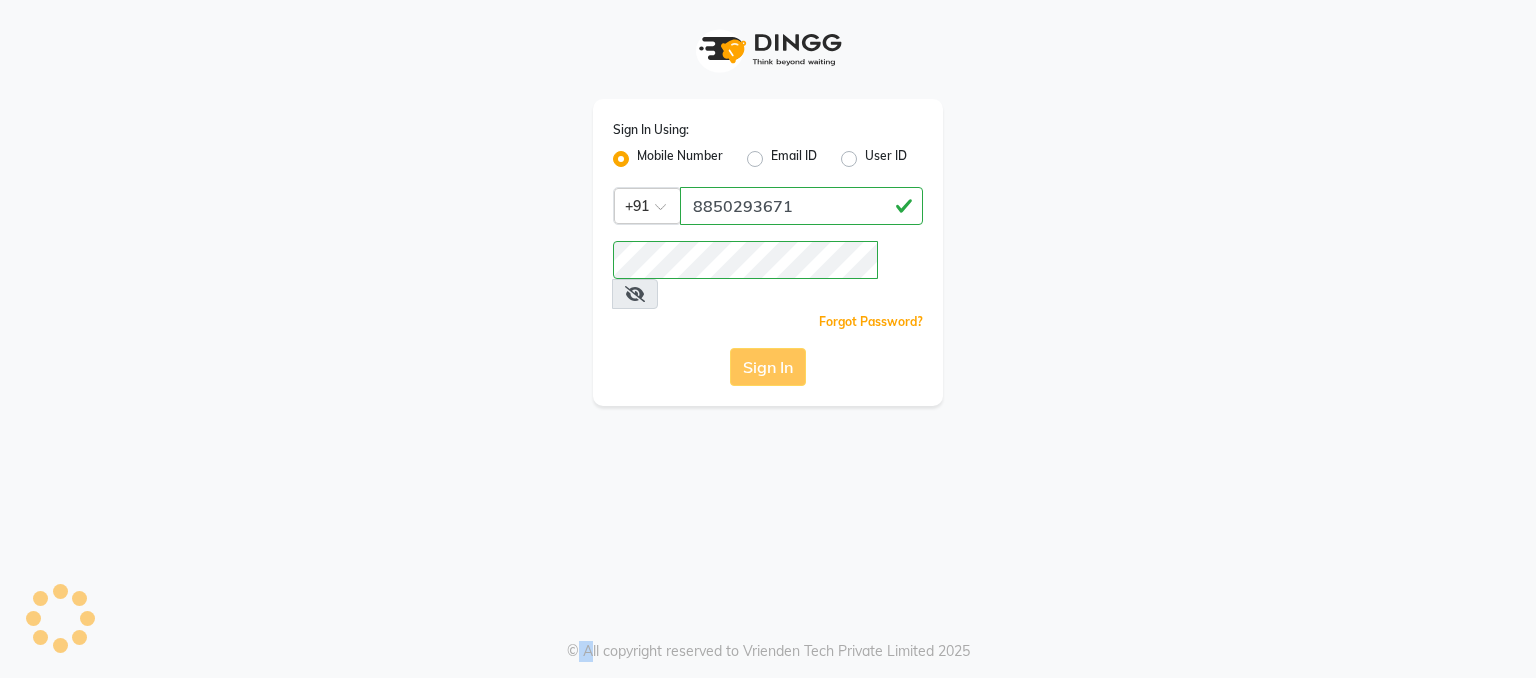 click on "Sign In" 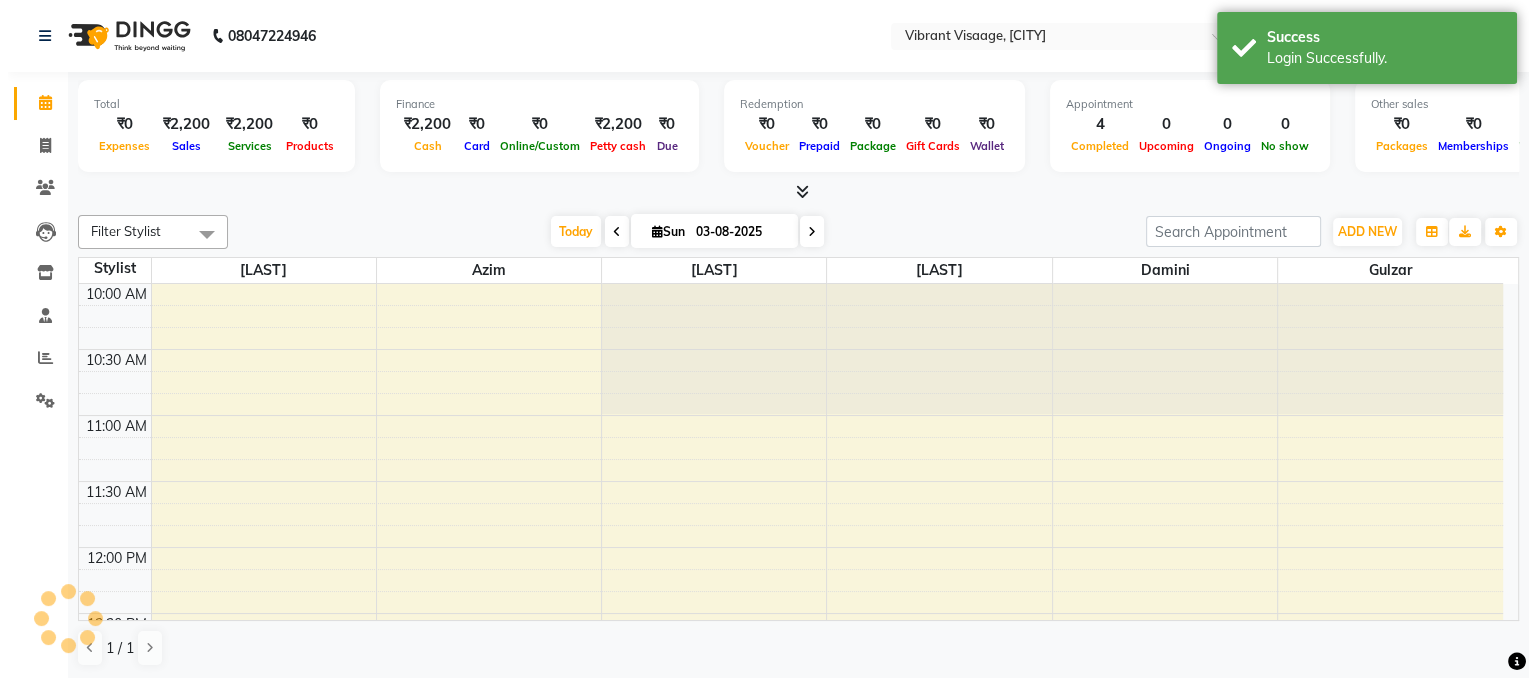 scroll, scrollTop: 0, scrollLeft: 0, axis: both 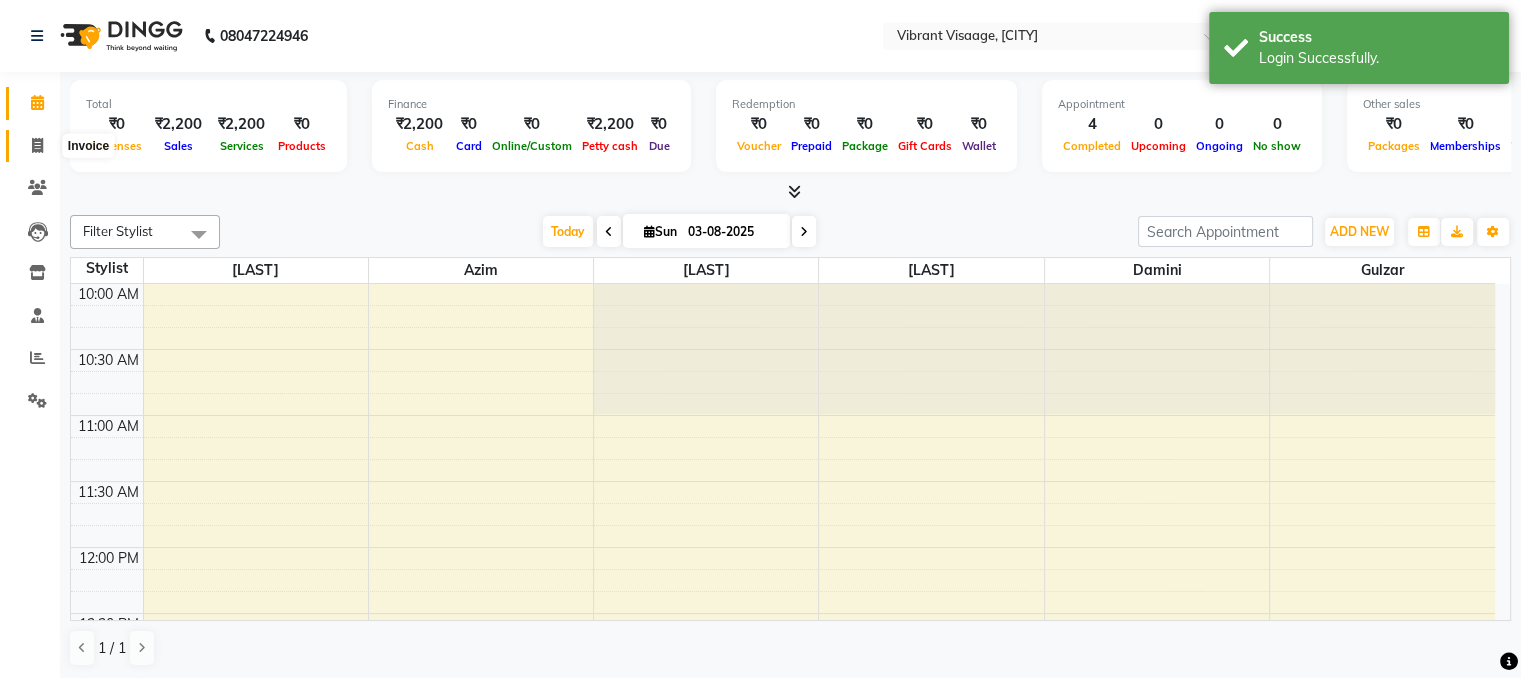 click 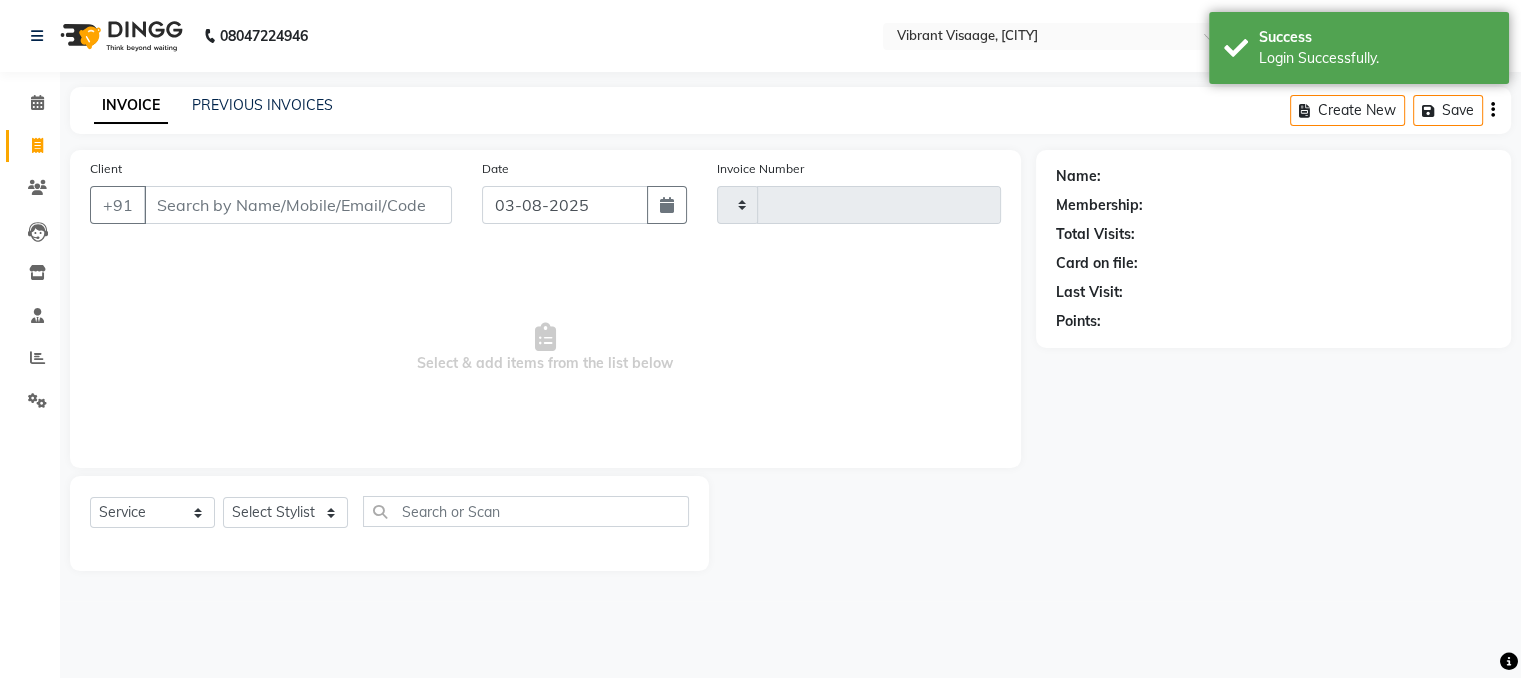 type on "0492" 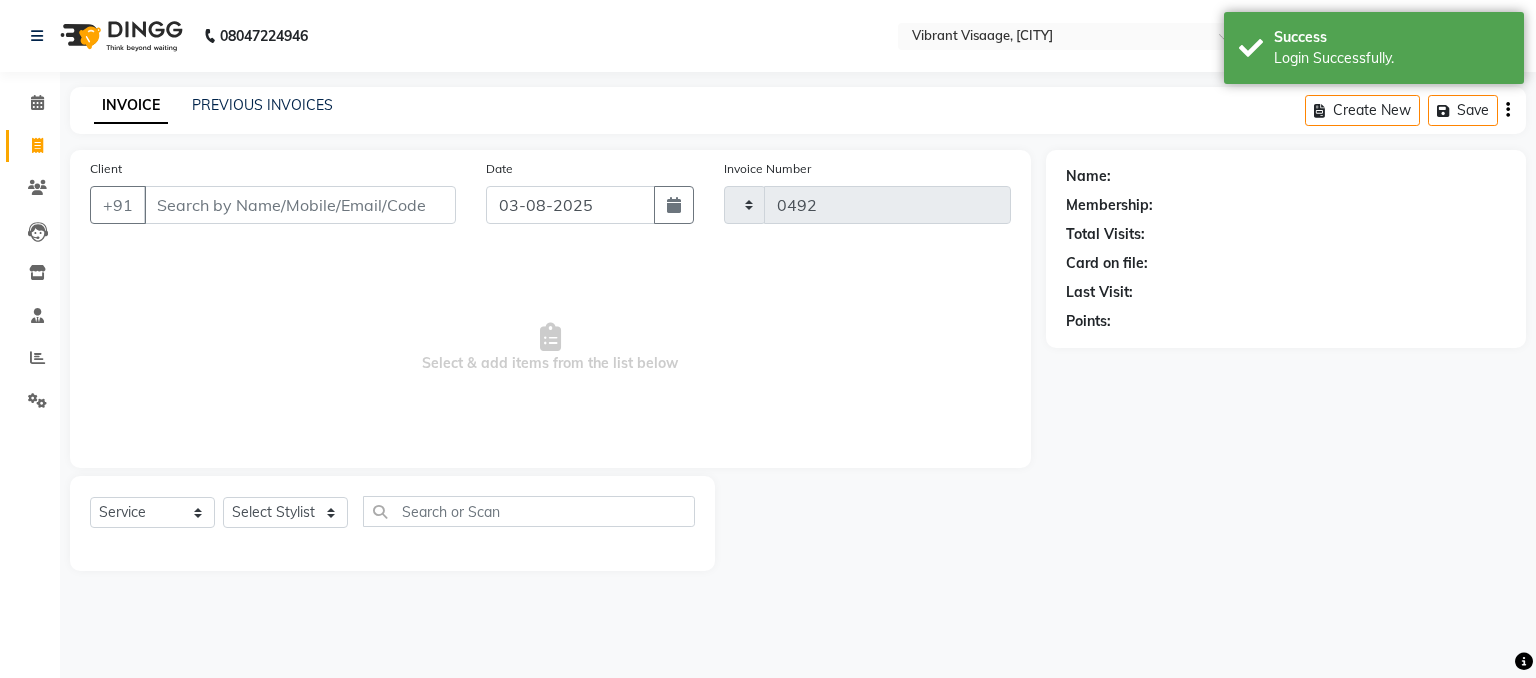 select on "7649" 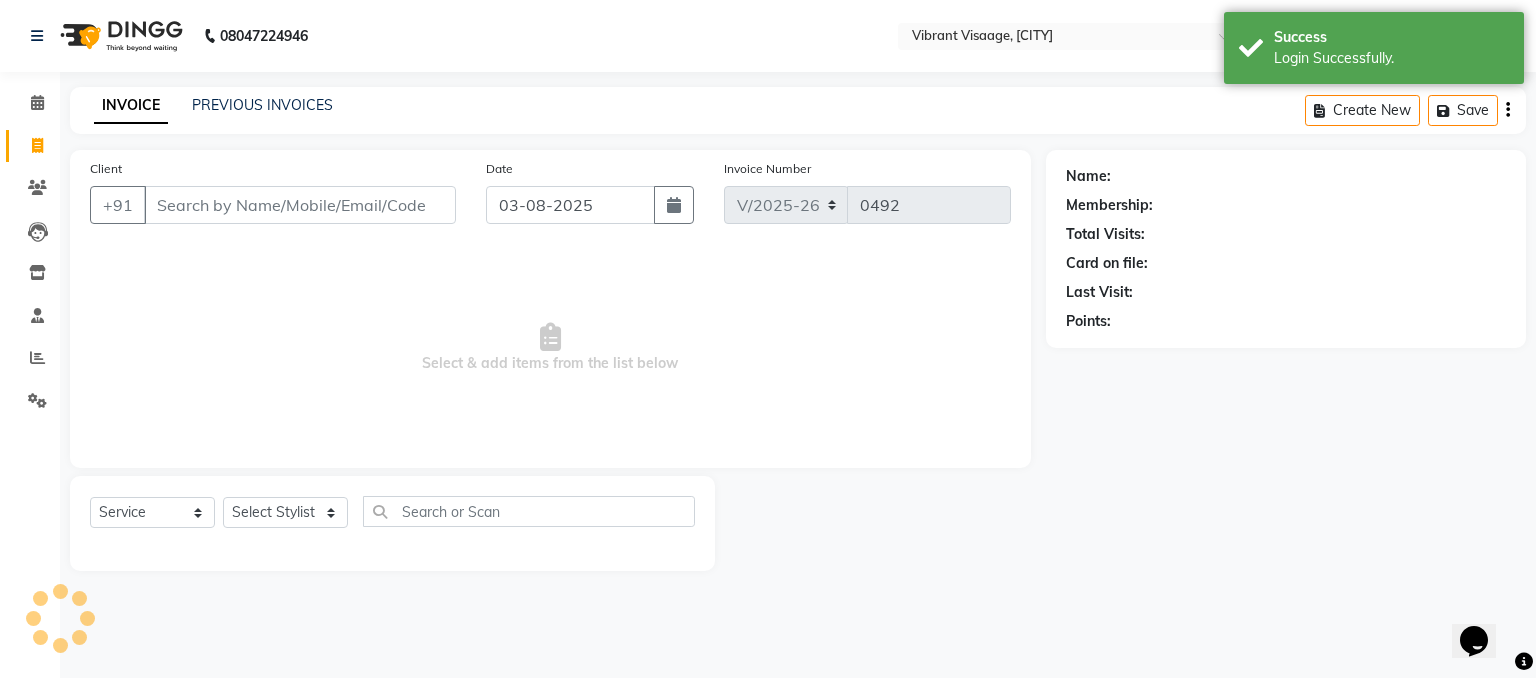scroll, scrollTop: 0, scrollLeft: 0, axis: both 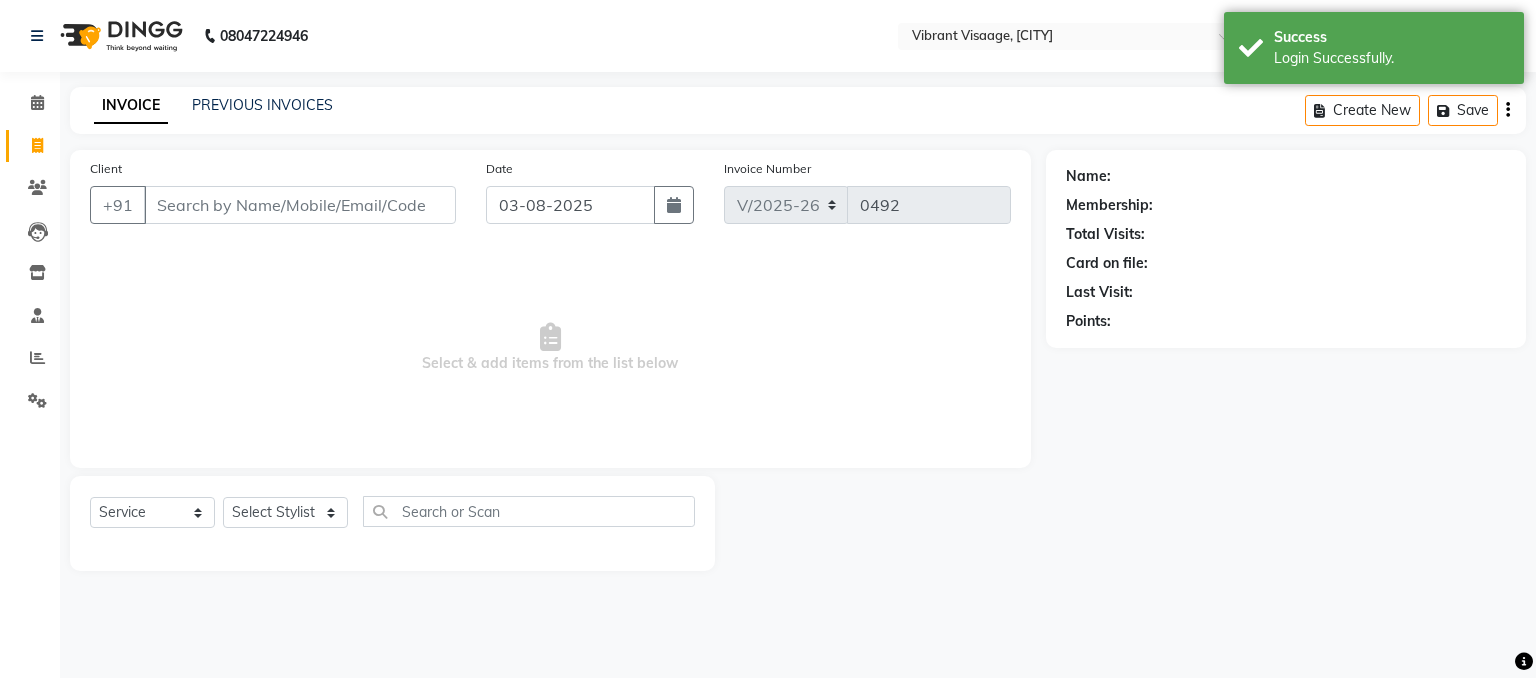 click on "Client" at bounding box center [300, 205] 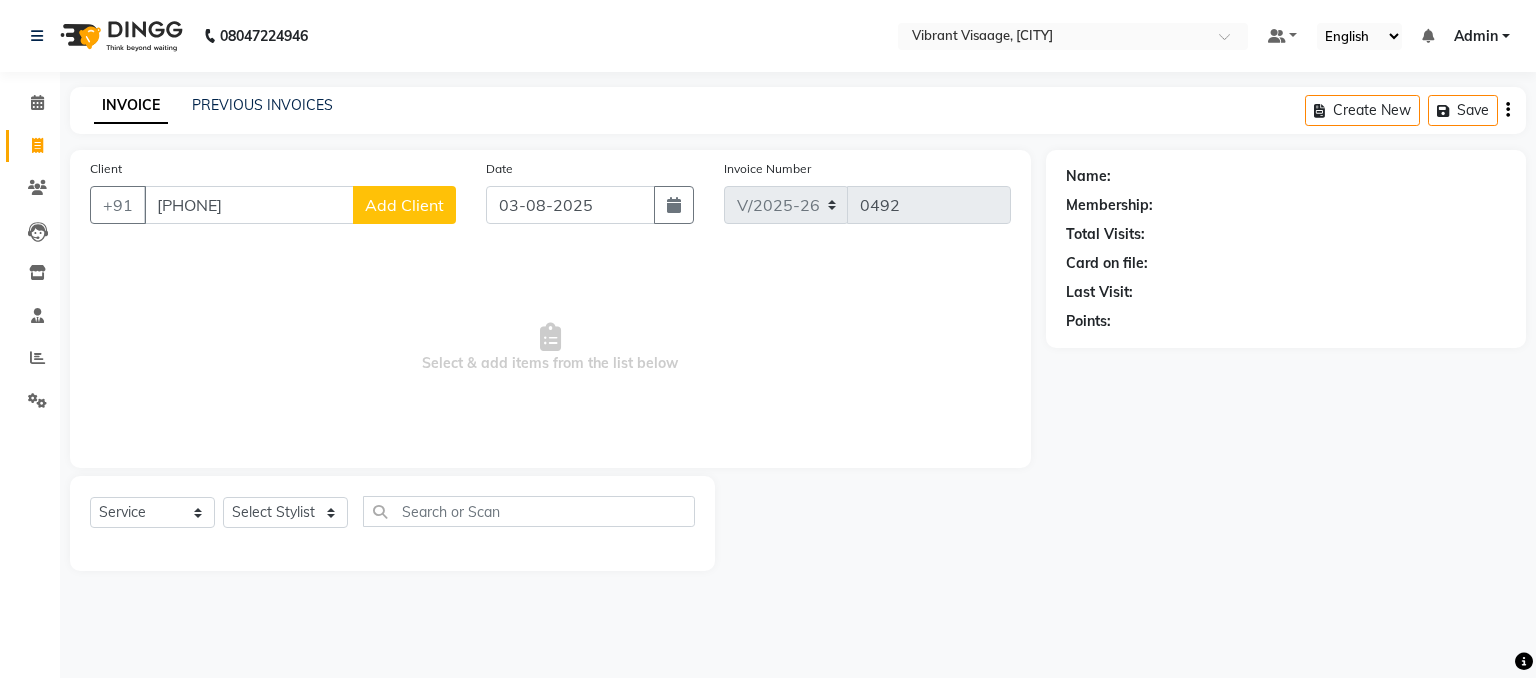 type on "[PHONE]" 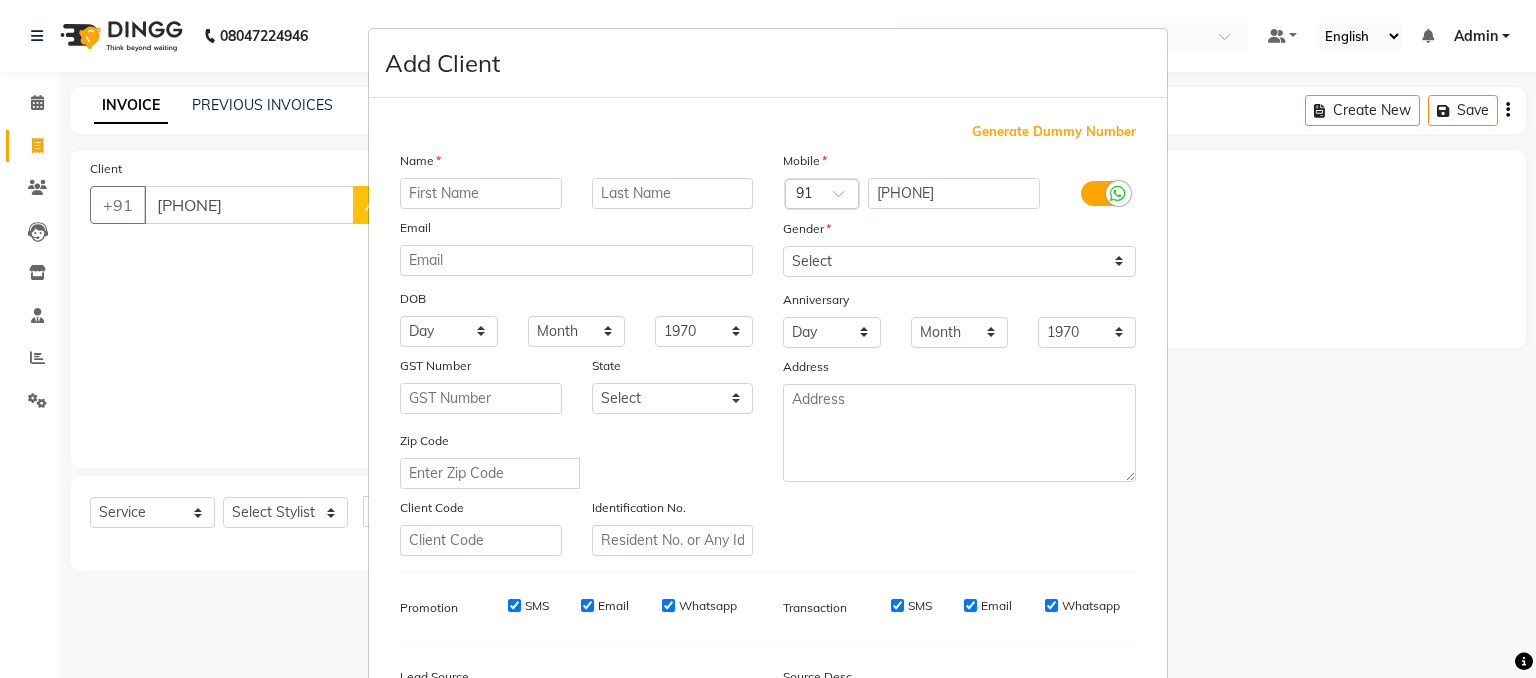 click at bounding box center (481, 193) 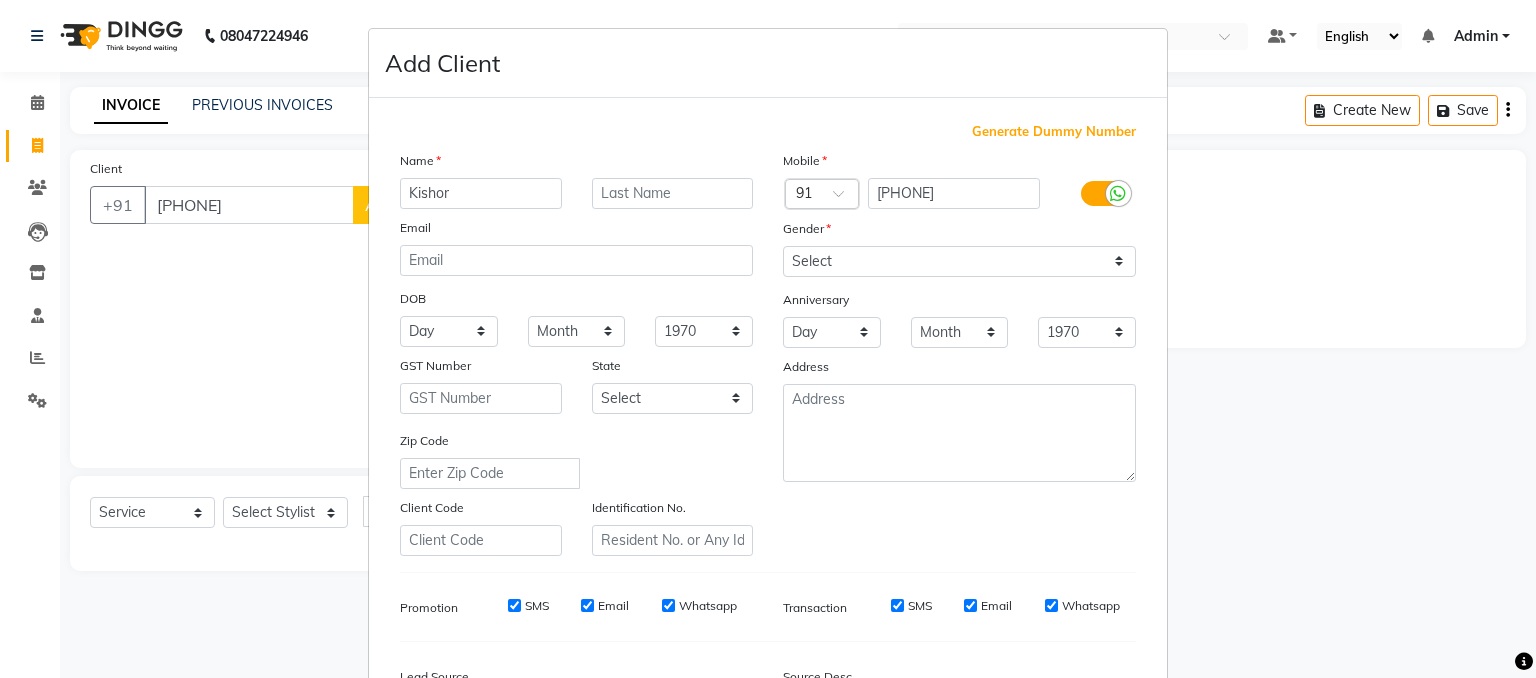 type on "Kishor" 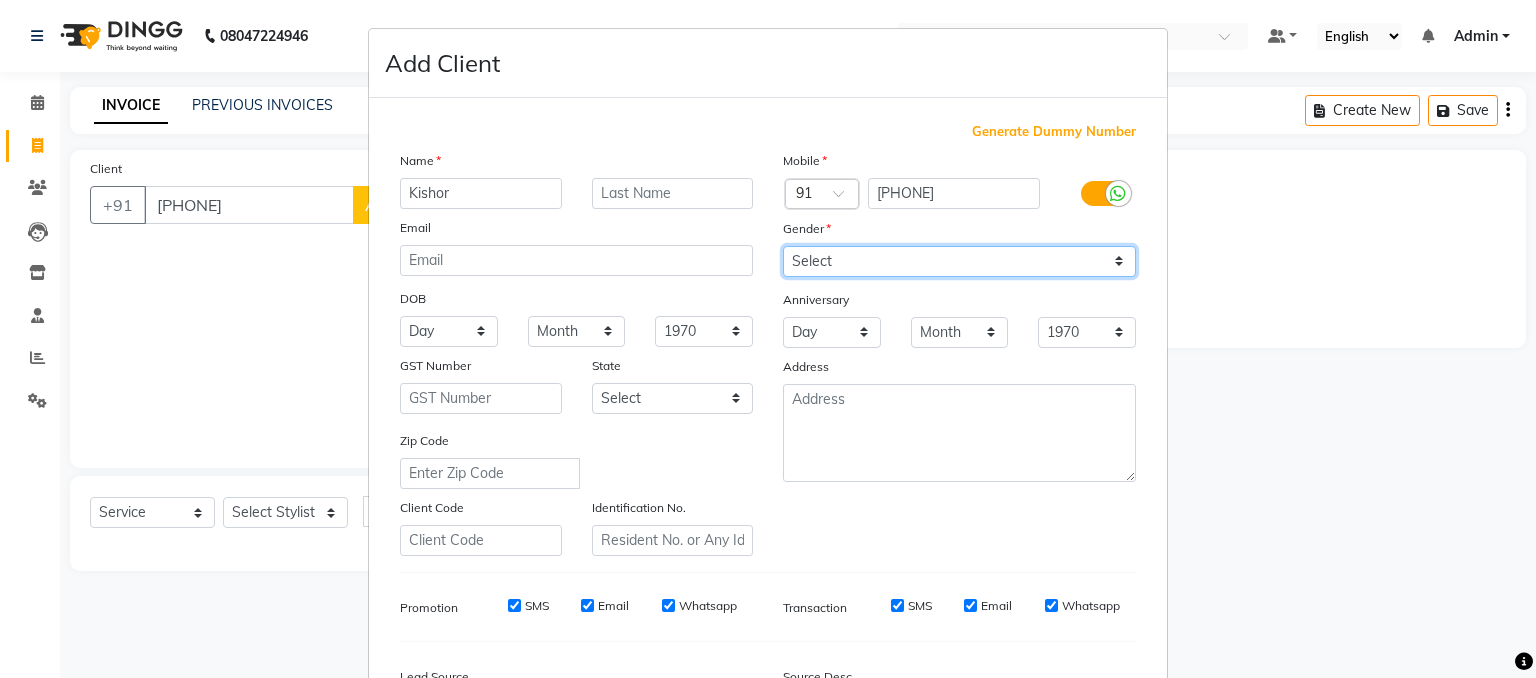 click on "Select Male Female Other Prefer Not To Say" at bounding box center (959, 261) 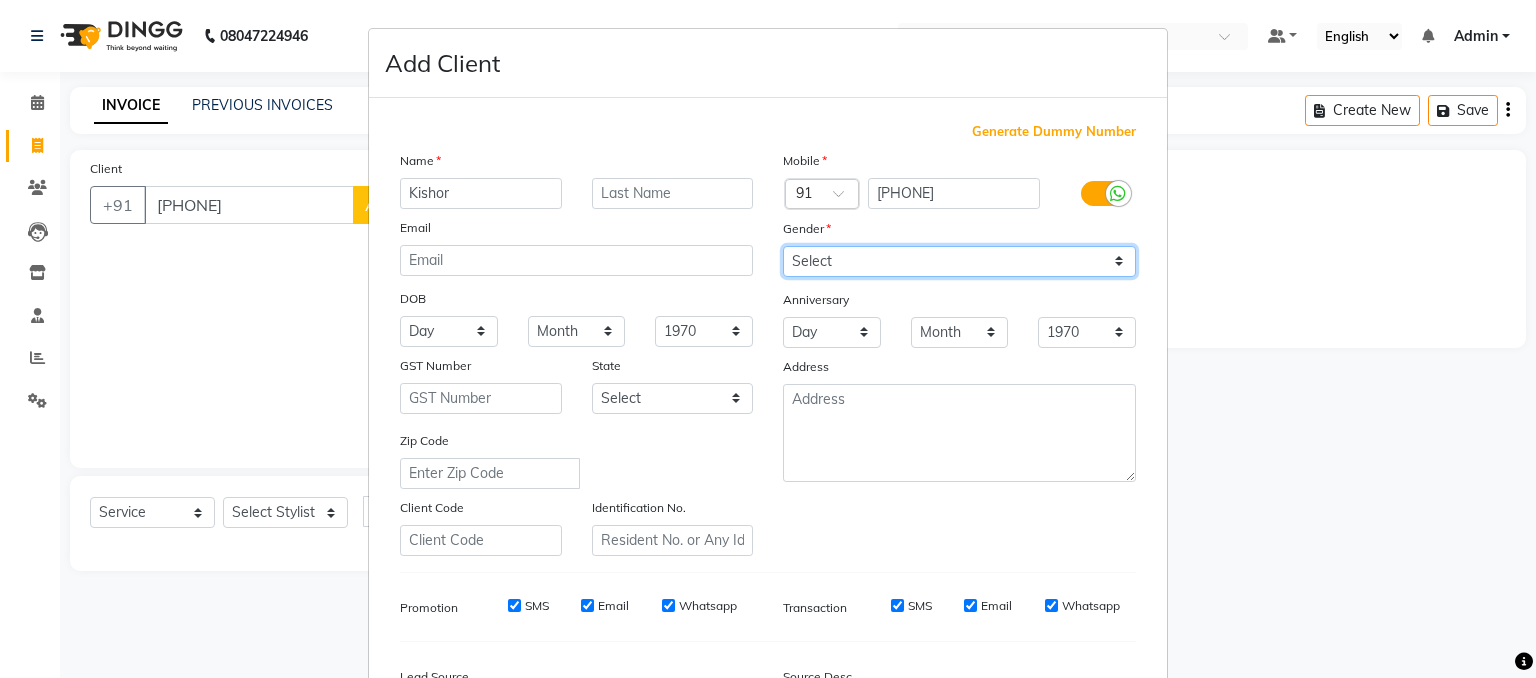 select on "male" 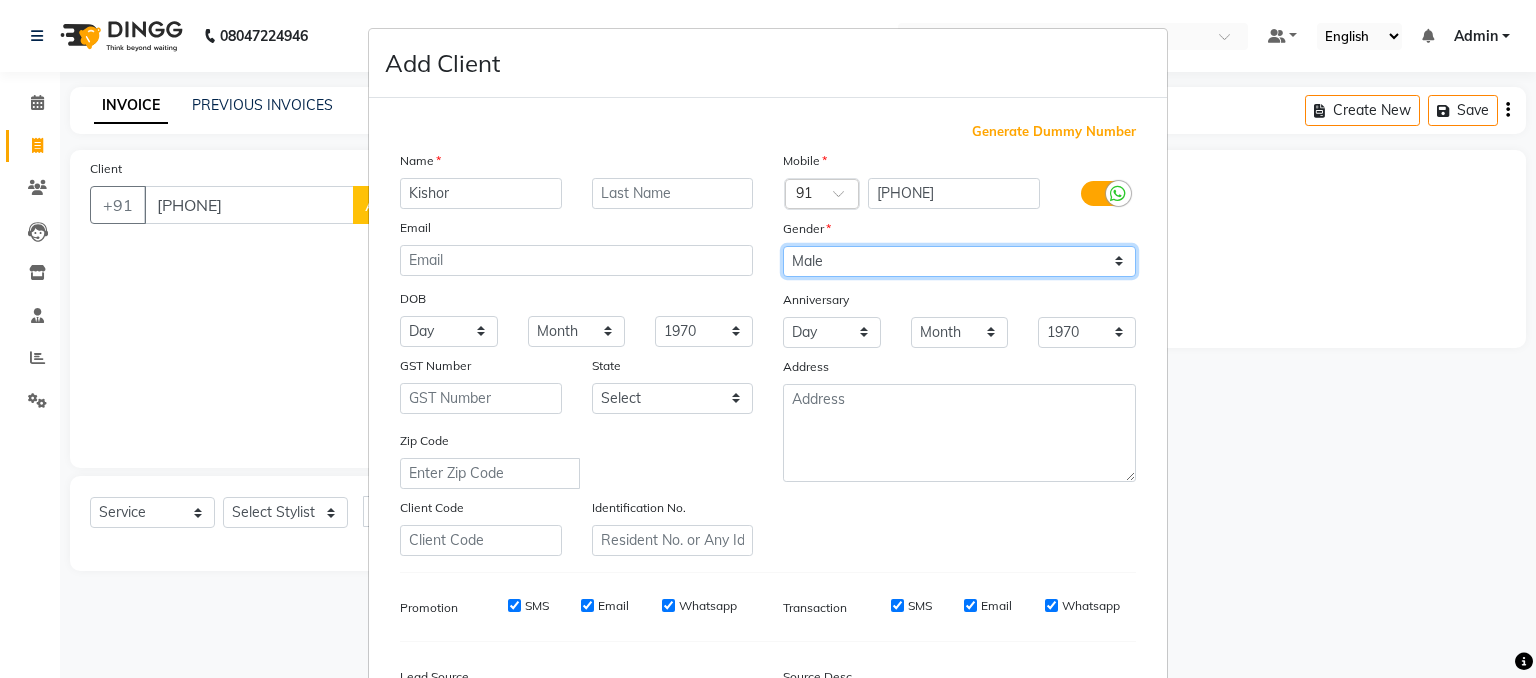 click on "Select Male Female Other Prefer Not To Say" at bounding box center [959, 261] 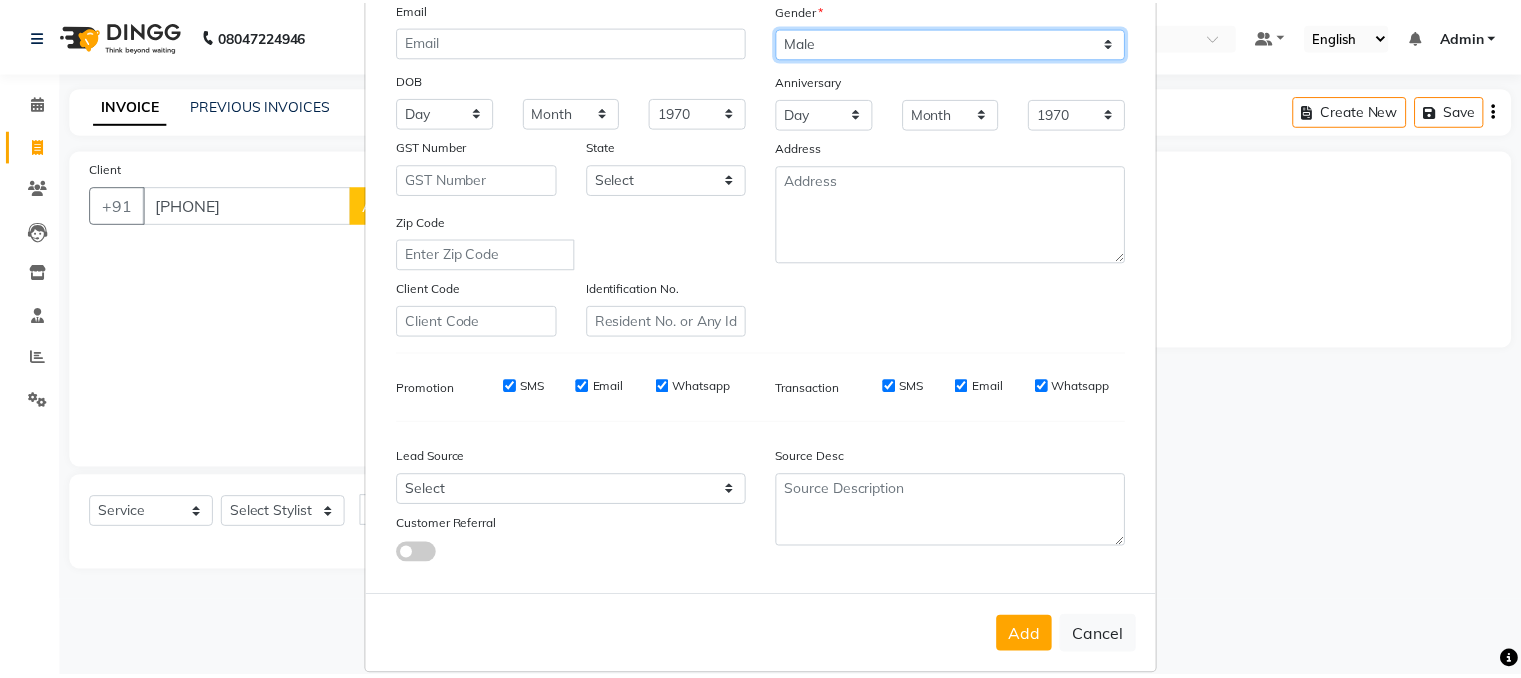 scroll, scrollTop: 255, scrollLeft: 0, axis: vertical 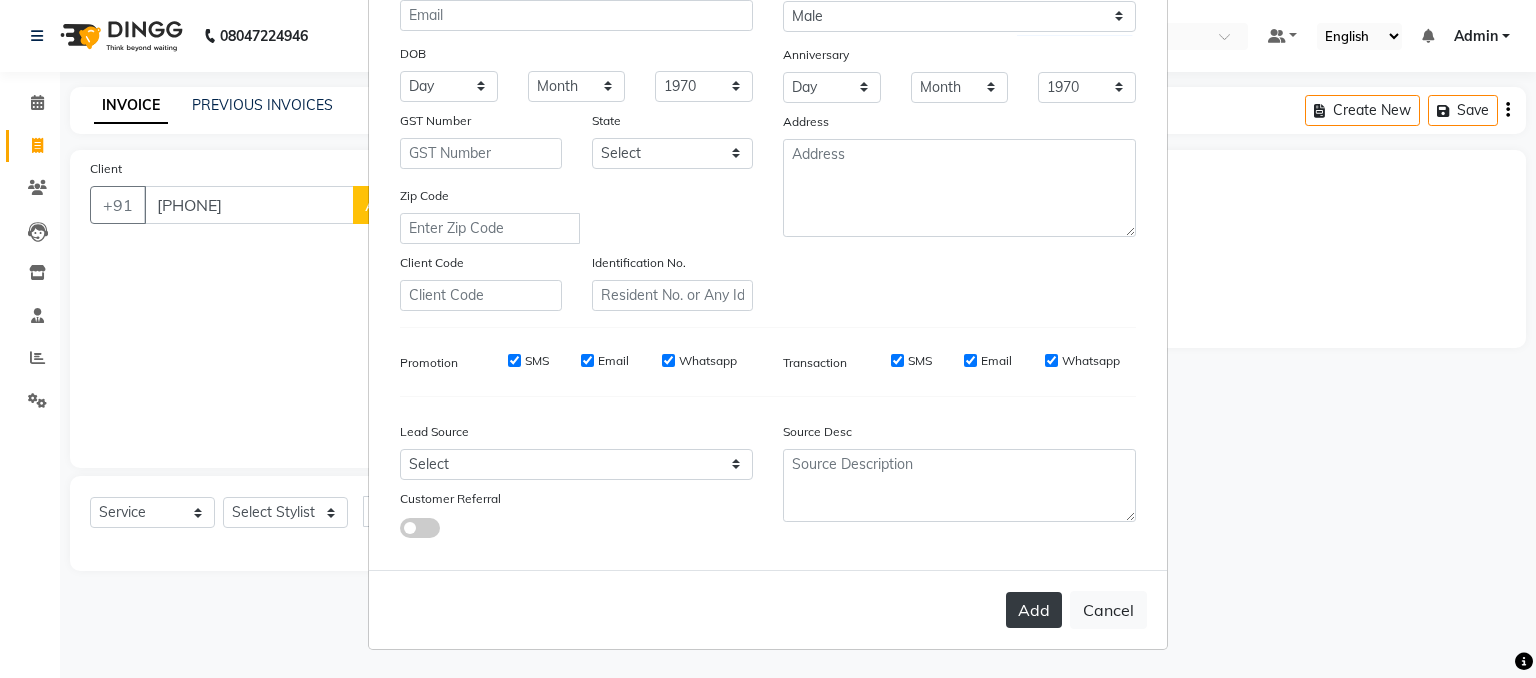 click on "Add" at bounding box center (1034, 610) 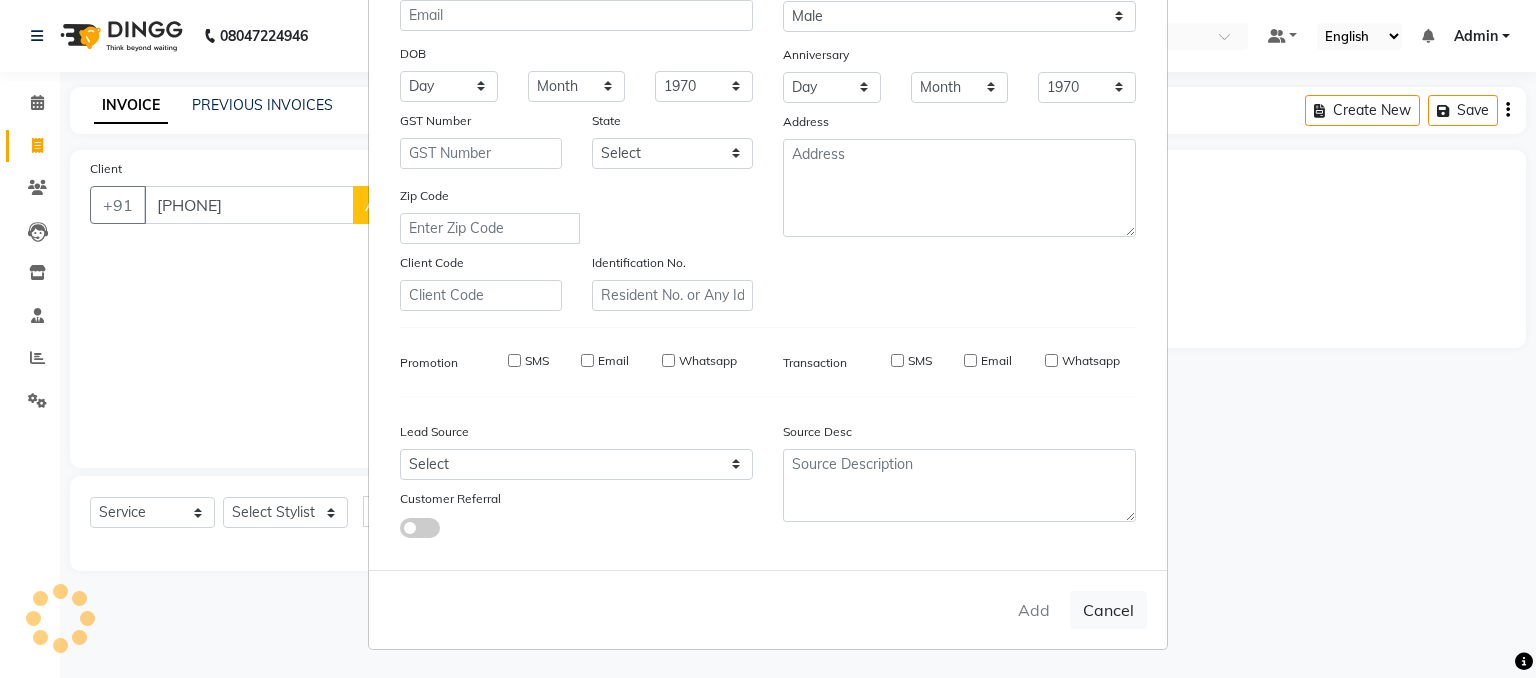 type 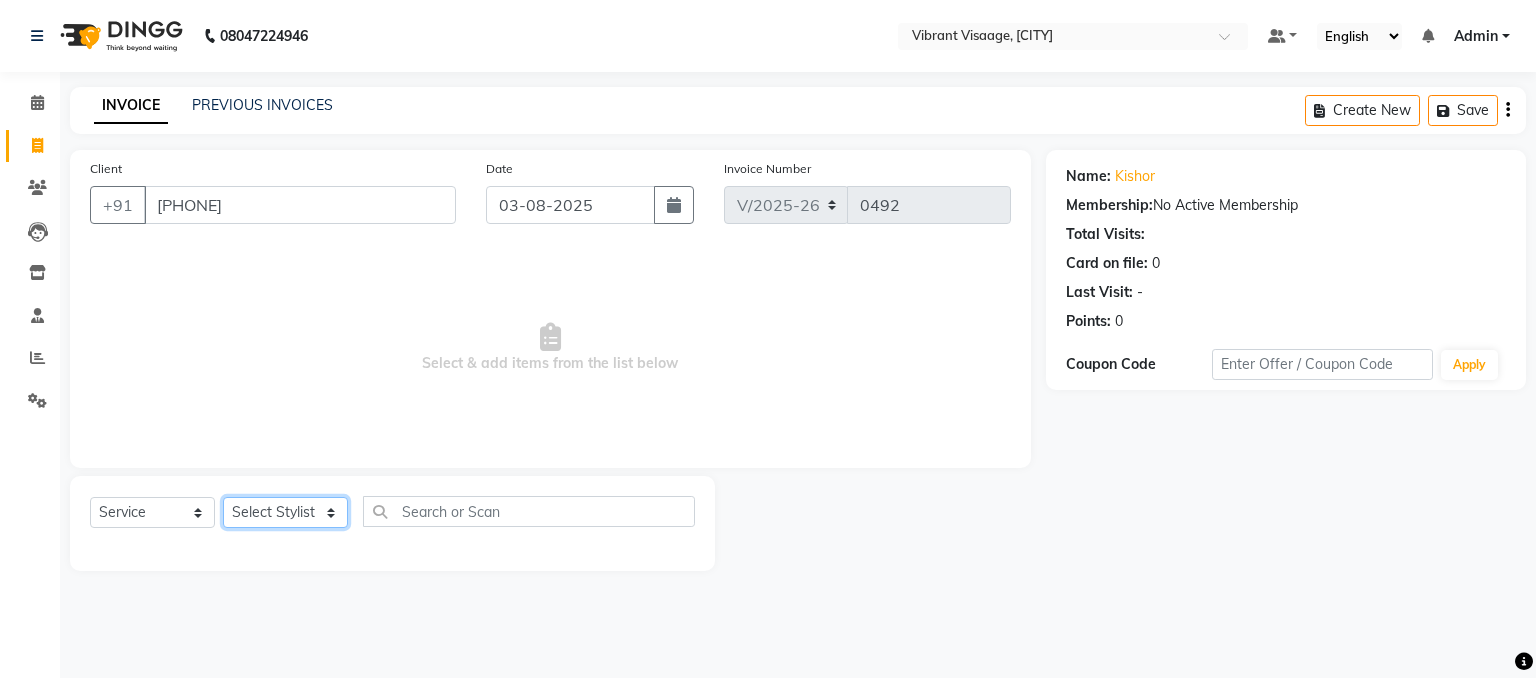 click on "Select Stylist A [LAST] Admin Azim Damini [LAST] [LAST] [LAST]" 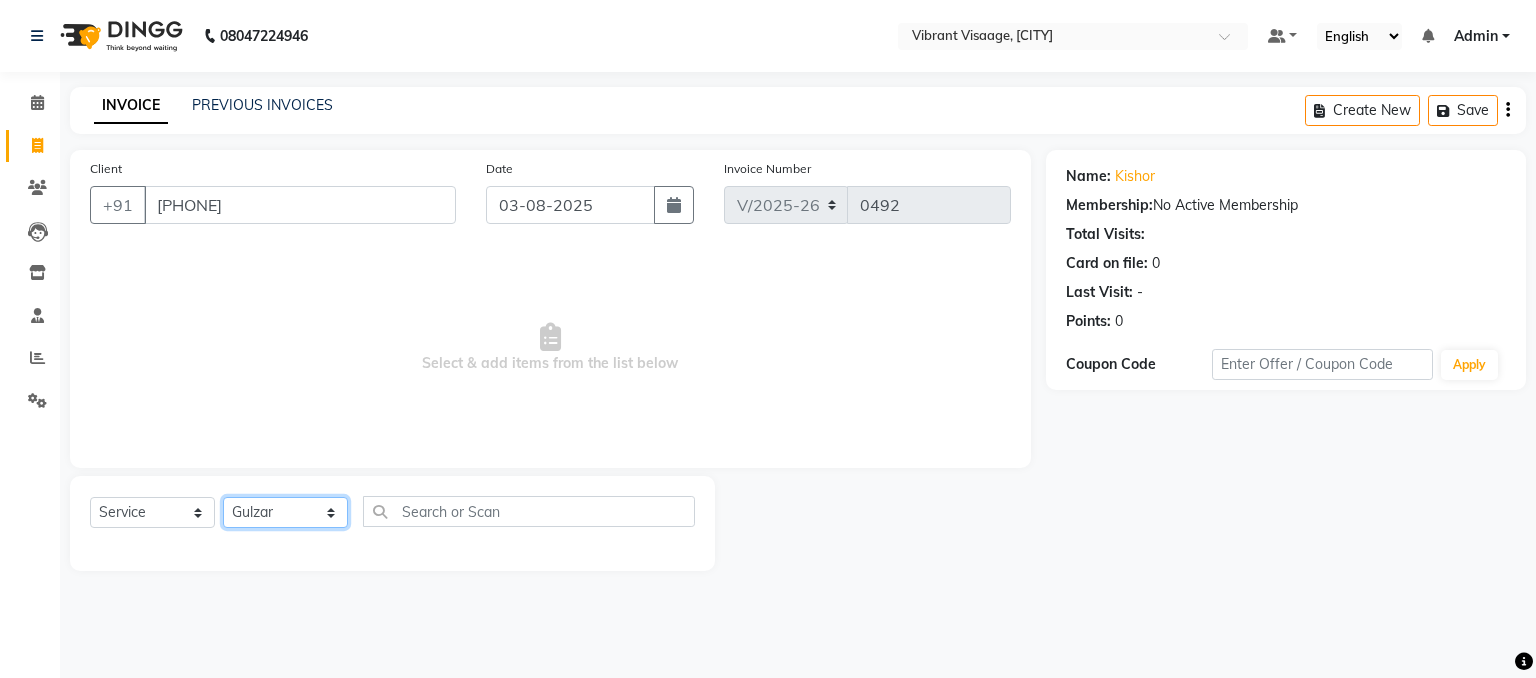 click on "Select Stylist A [LAST] Admin Azim Damini [LAST] [LAST] [LAST]" 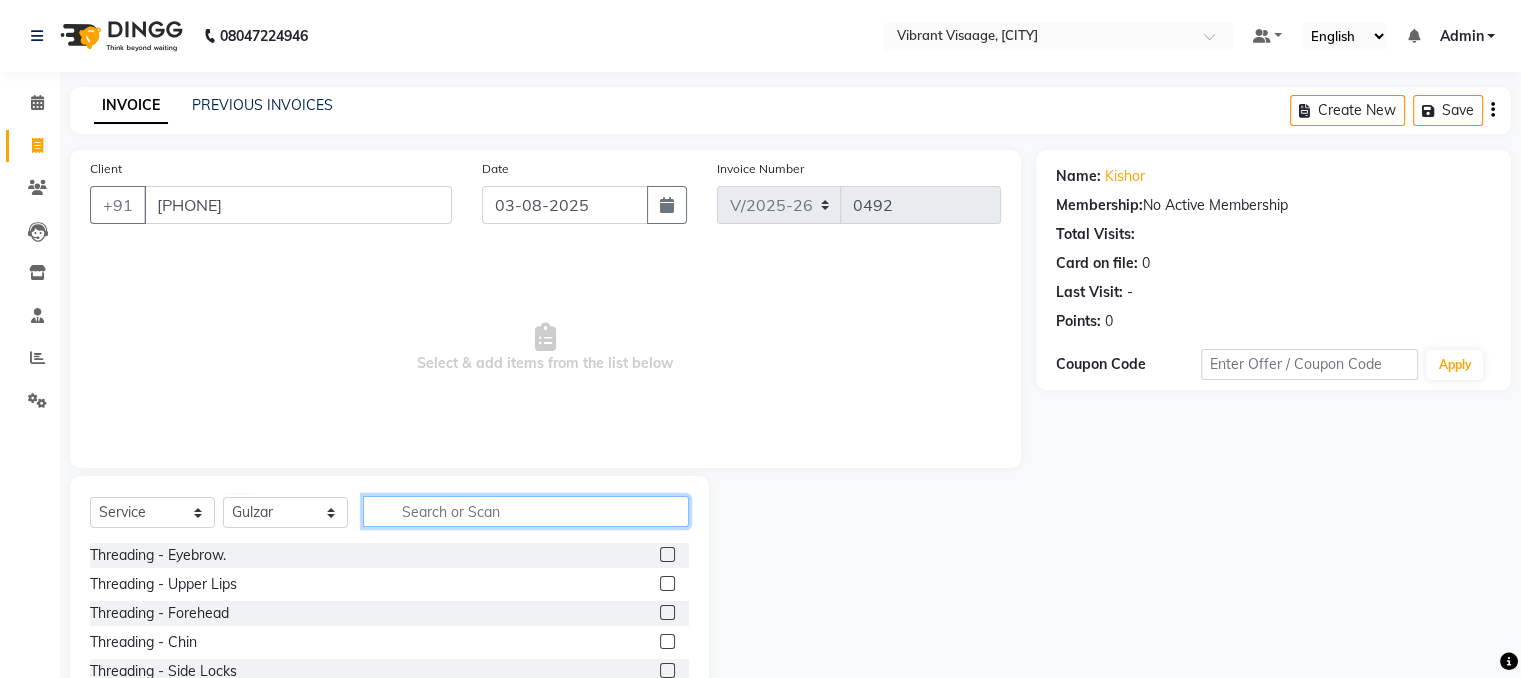 click 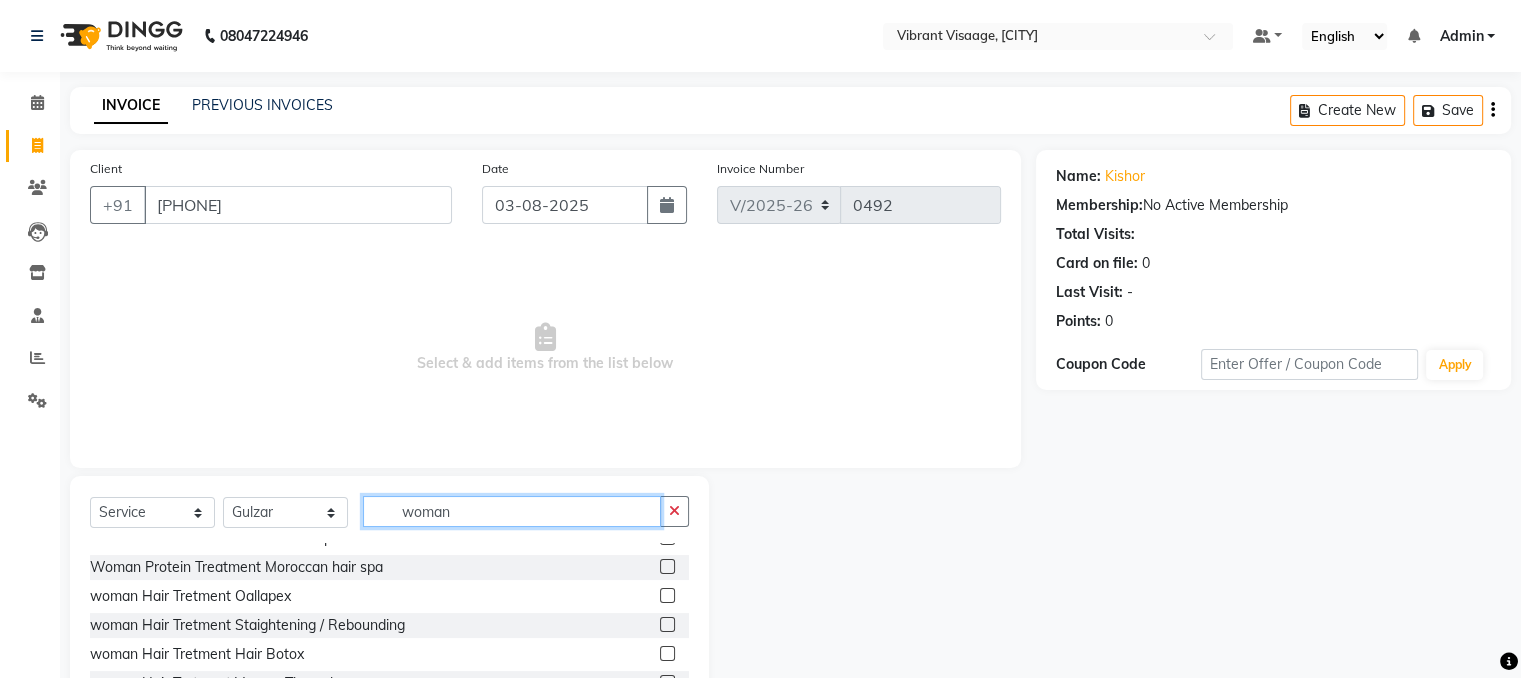 scroll, scrollTop: 279, scrollLeft: 0, axis: vertical 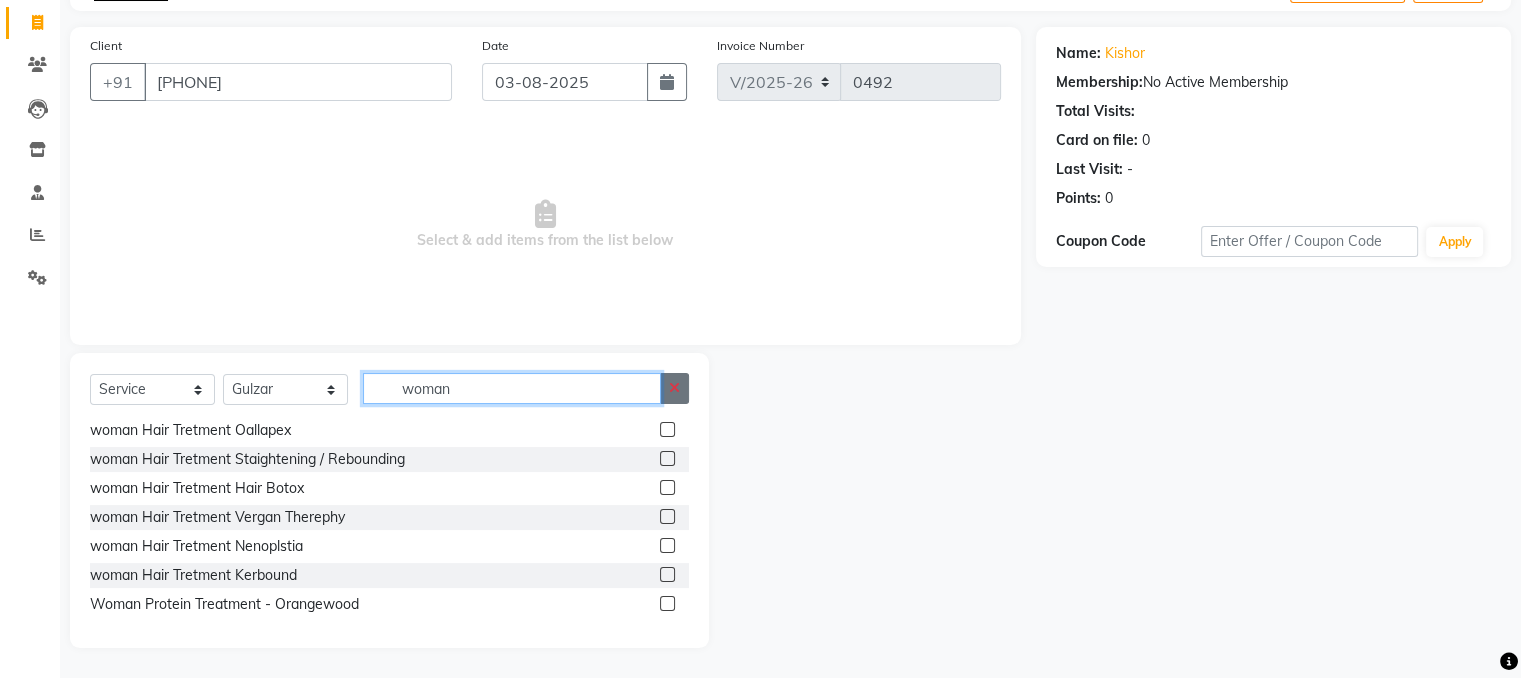 type on "woman" 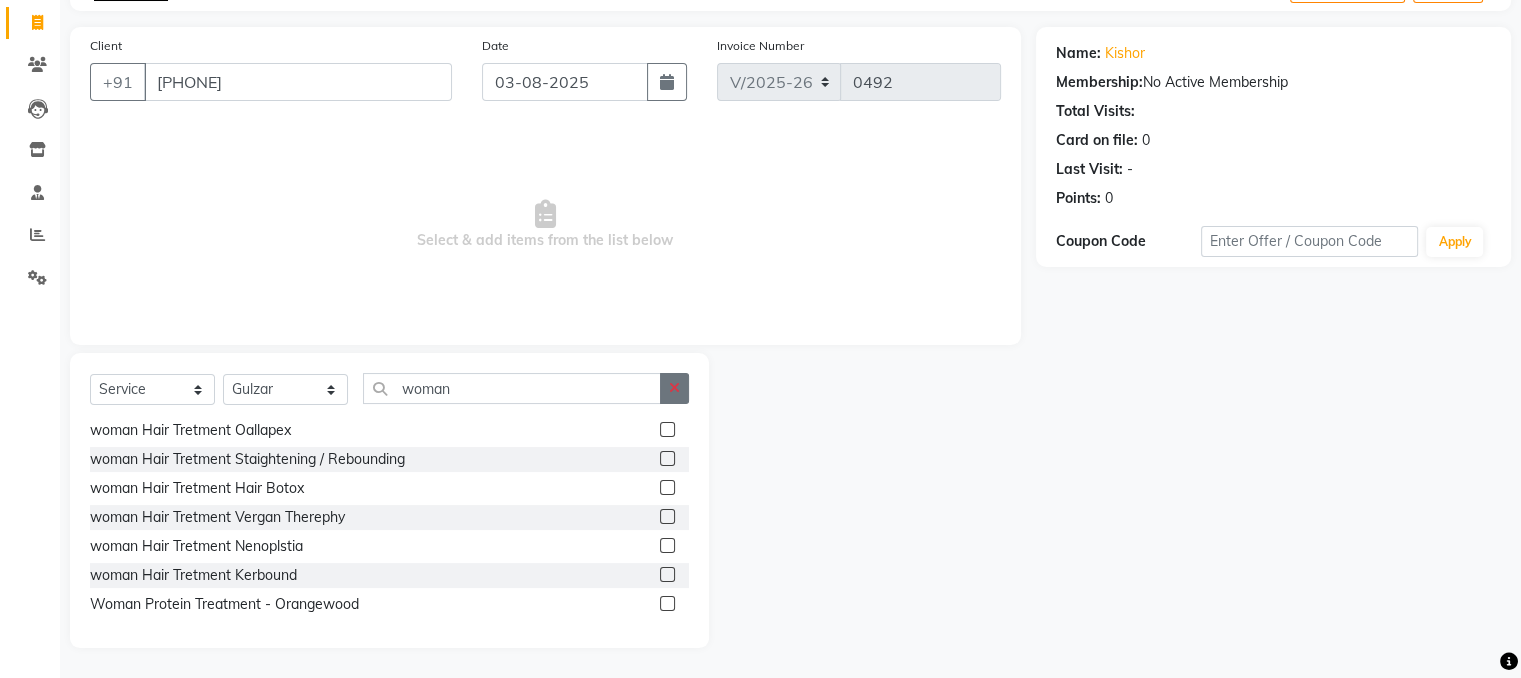 click 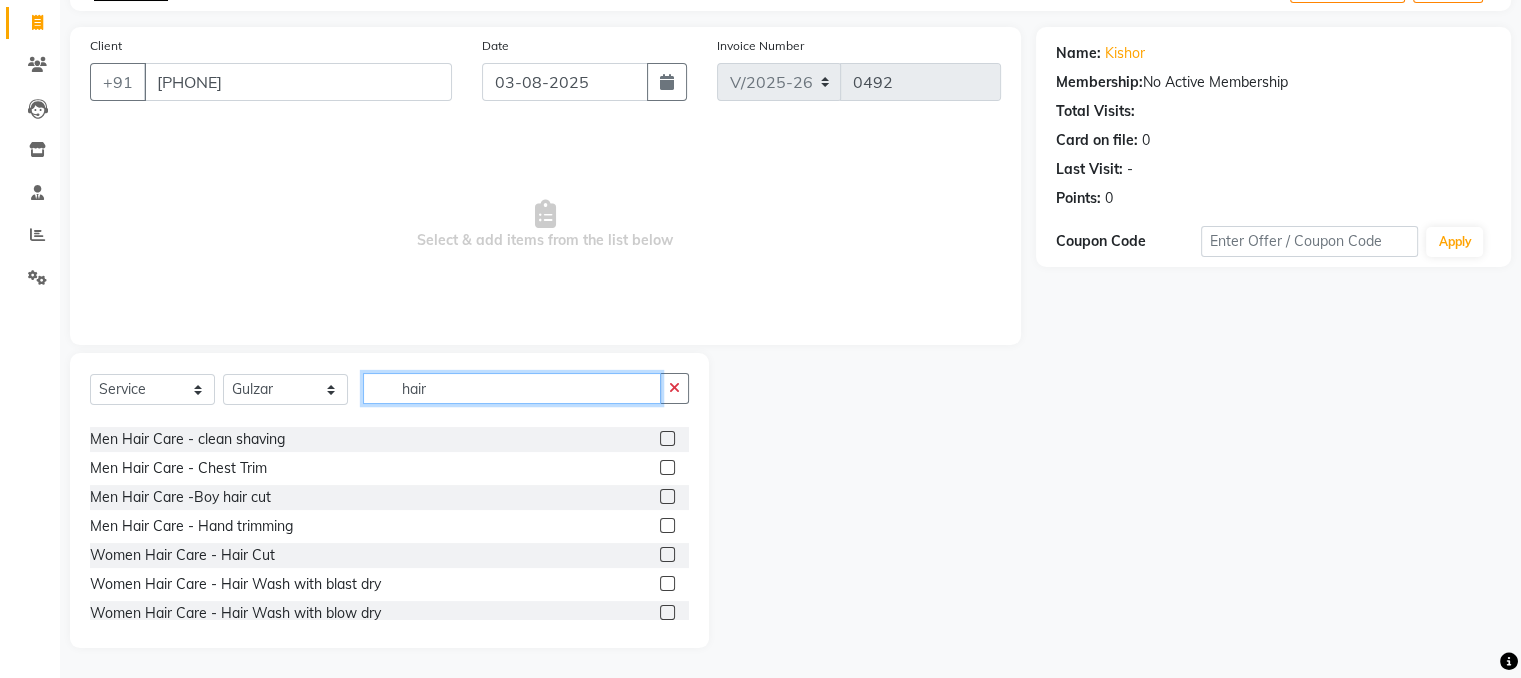 scroll, scrollTop: 183, scrollLeft: 0, axis: vertical 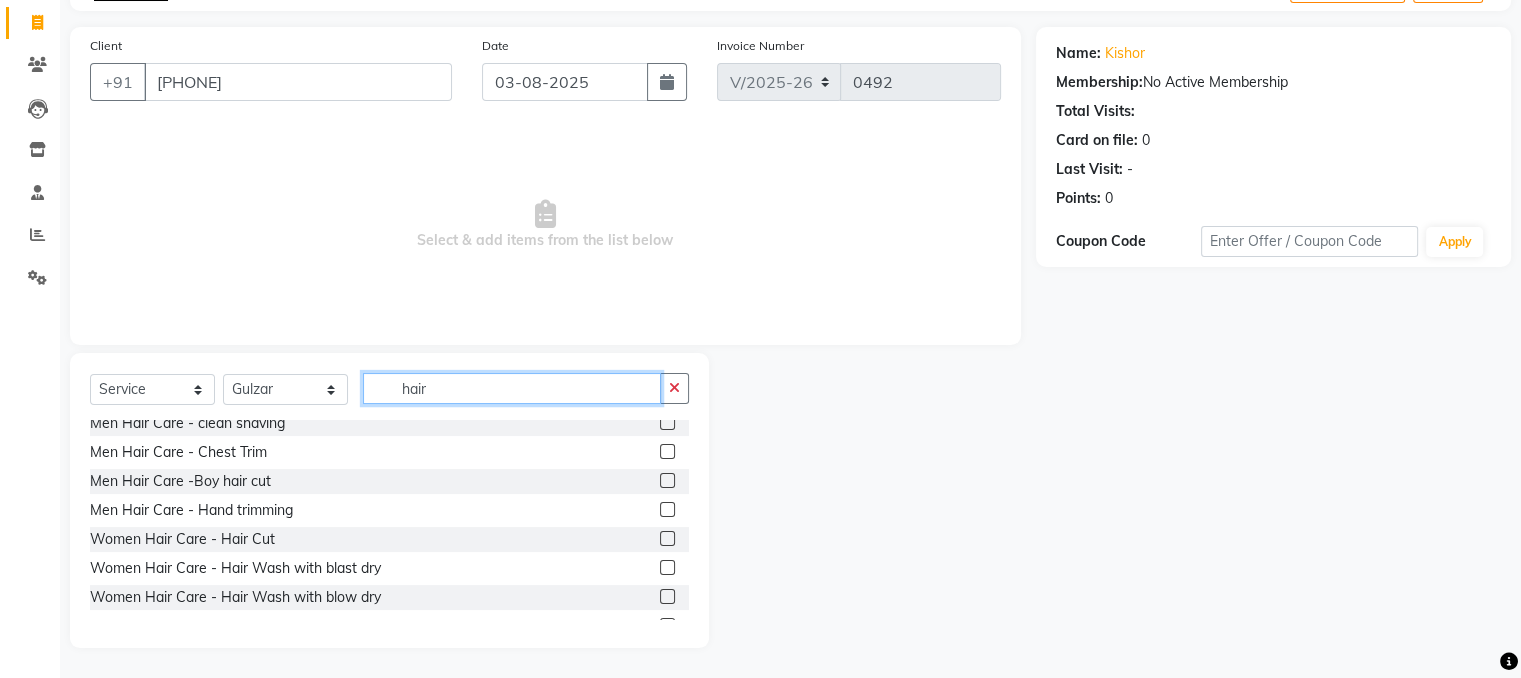 type on "hair" 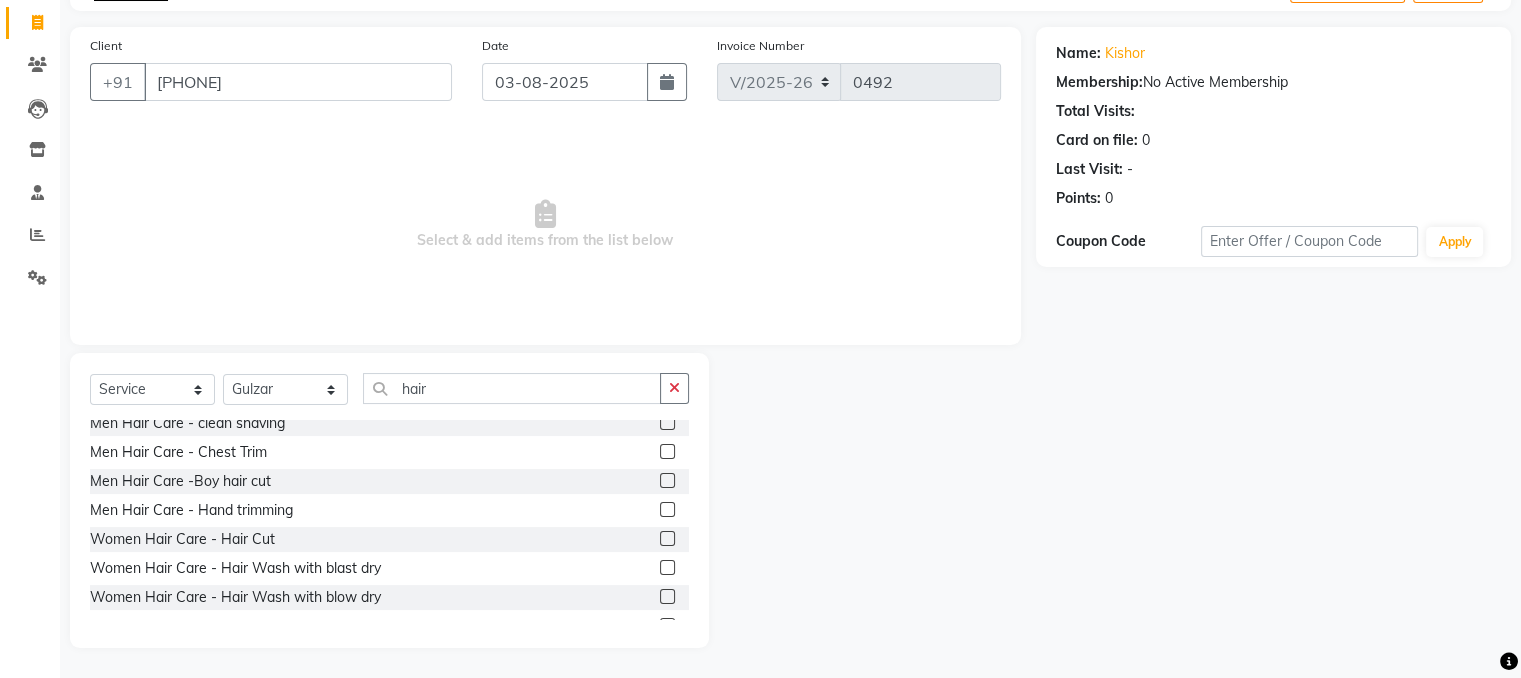 click 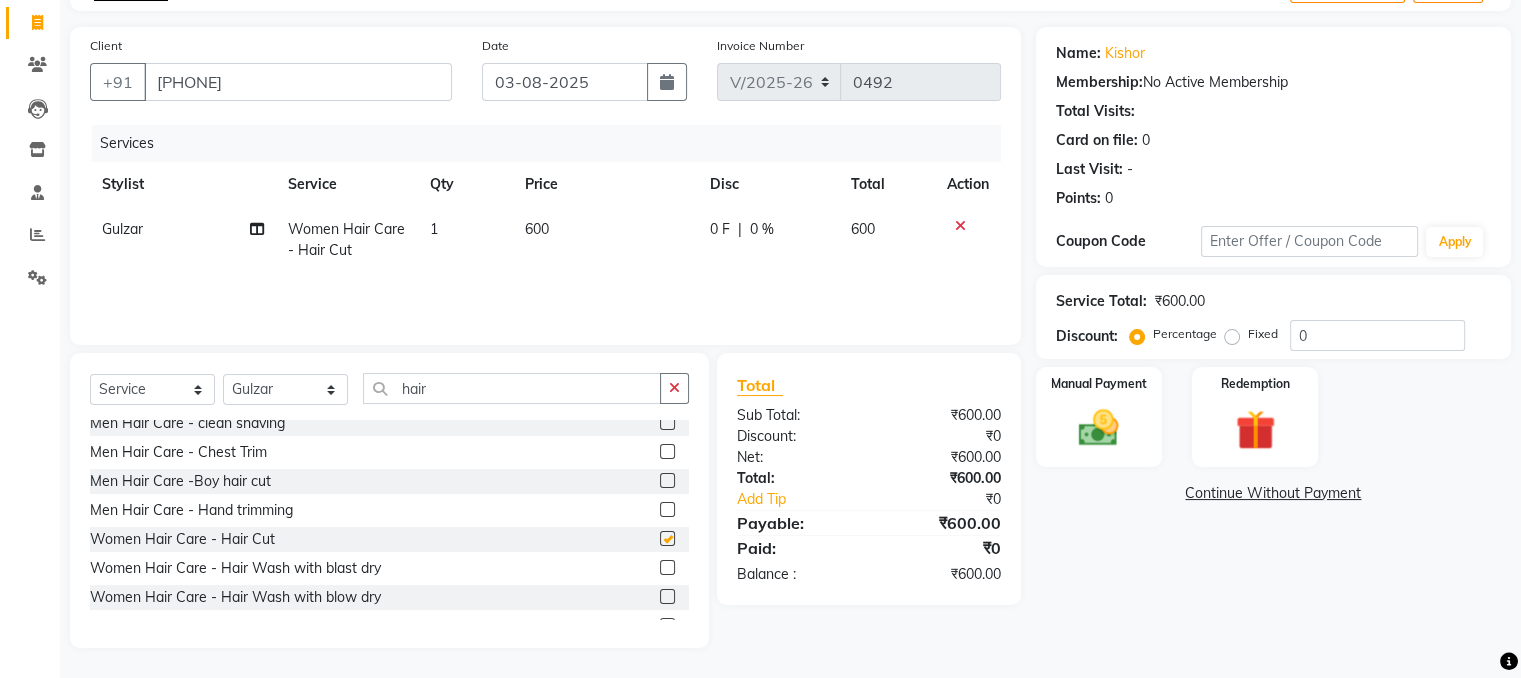 checkbox on "false" 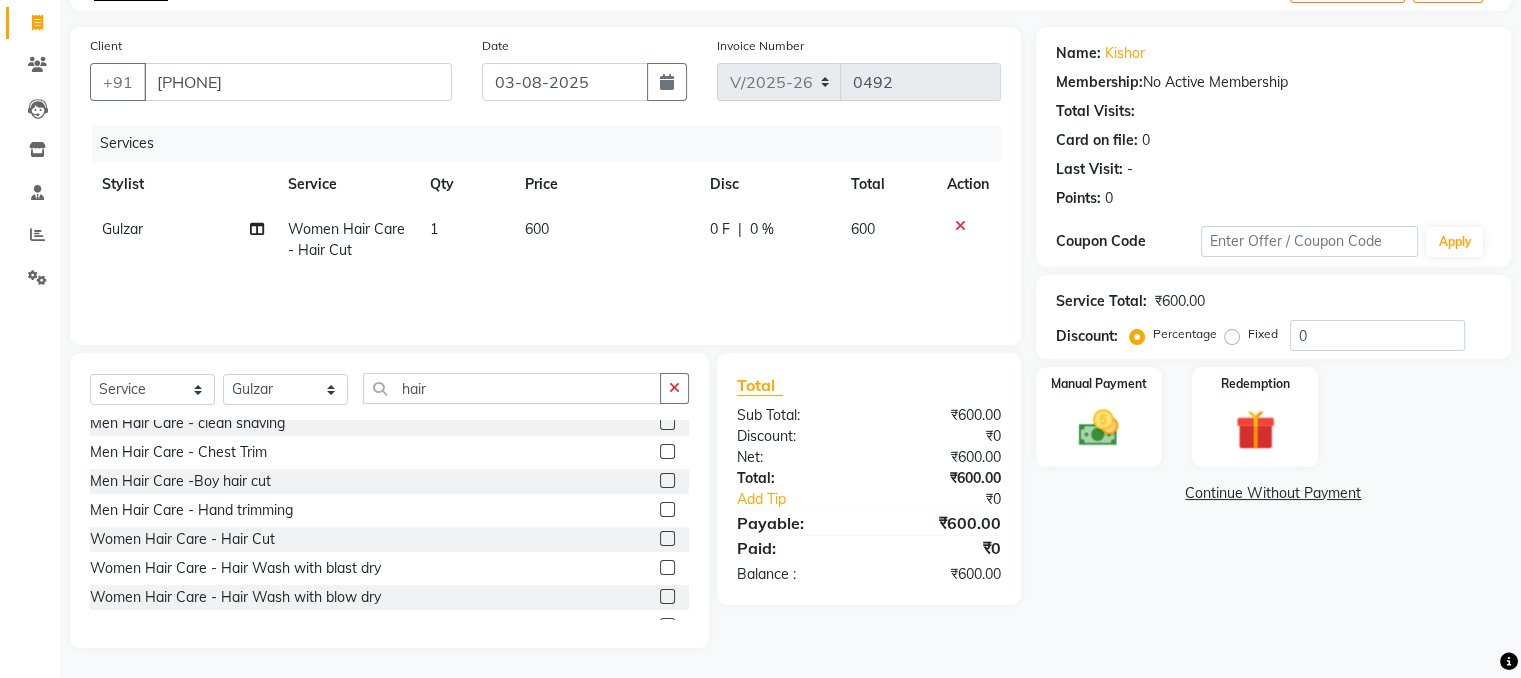 click on "600" 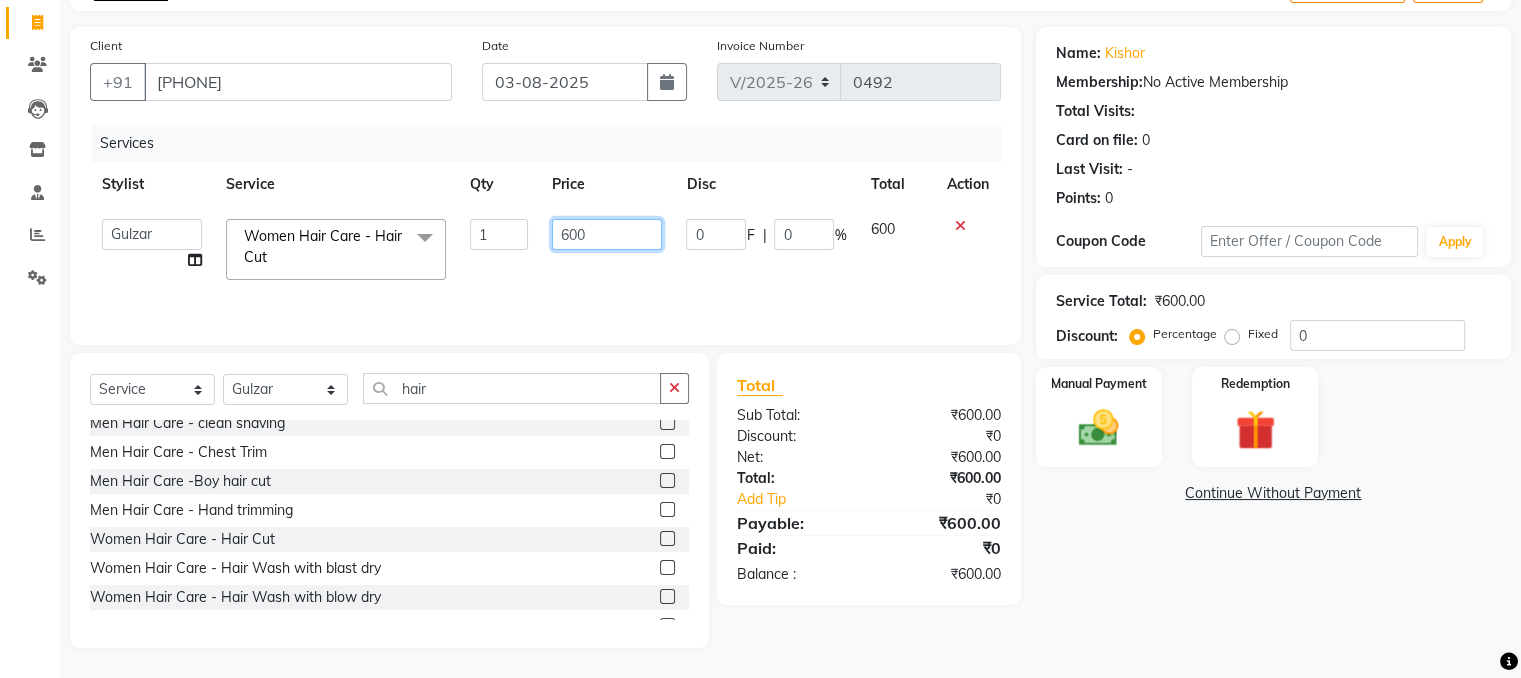 click on "600" 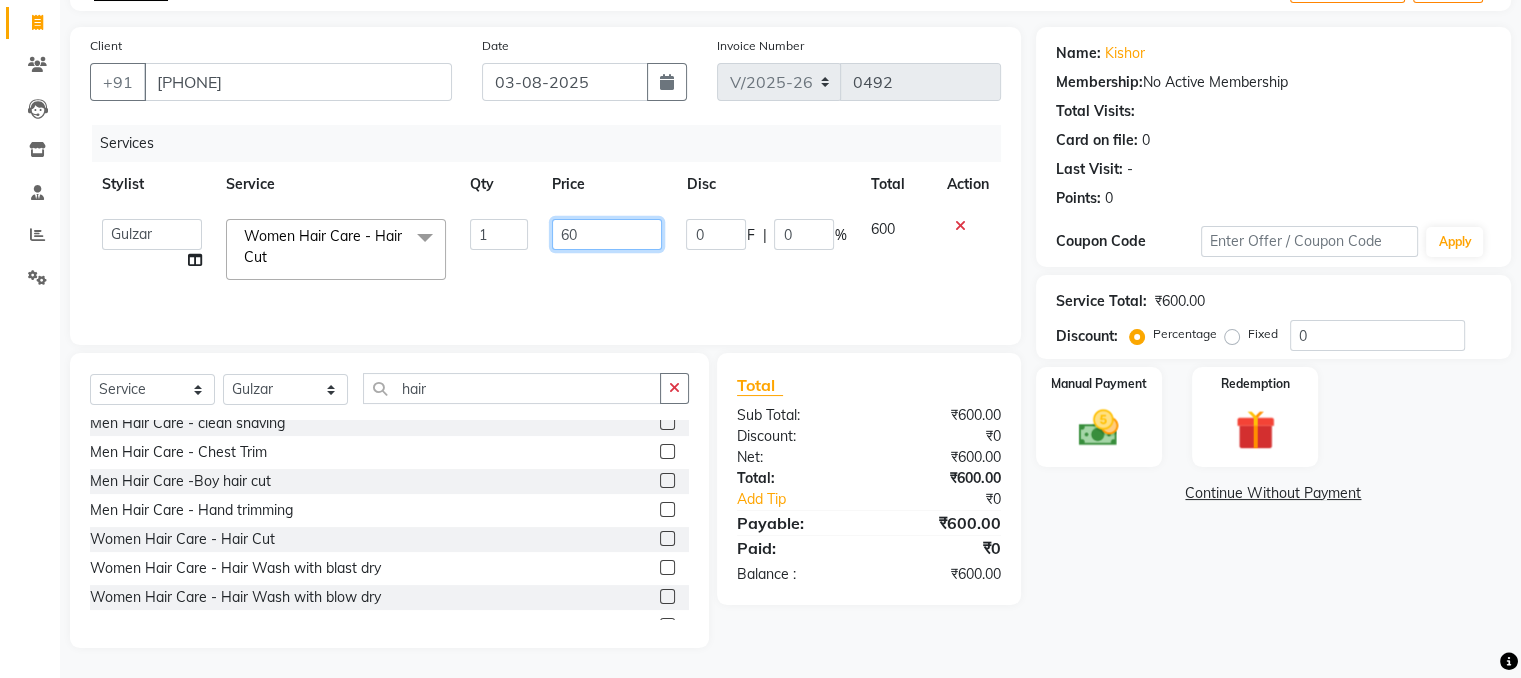 type on "6" 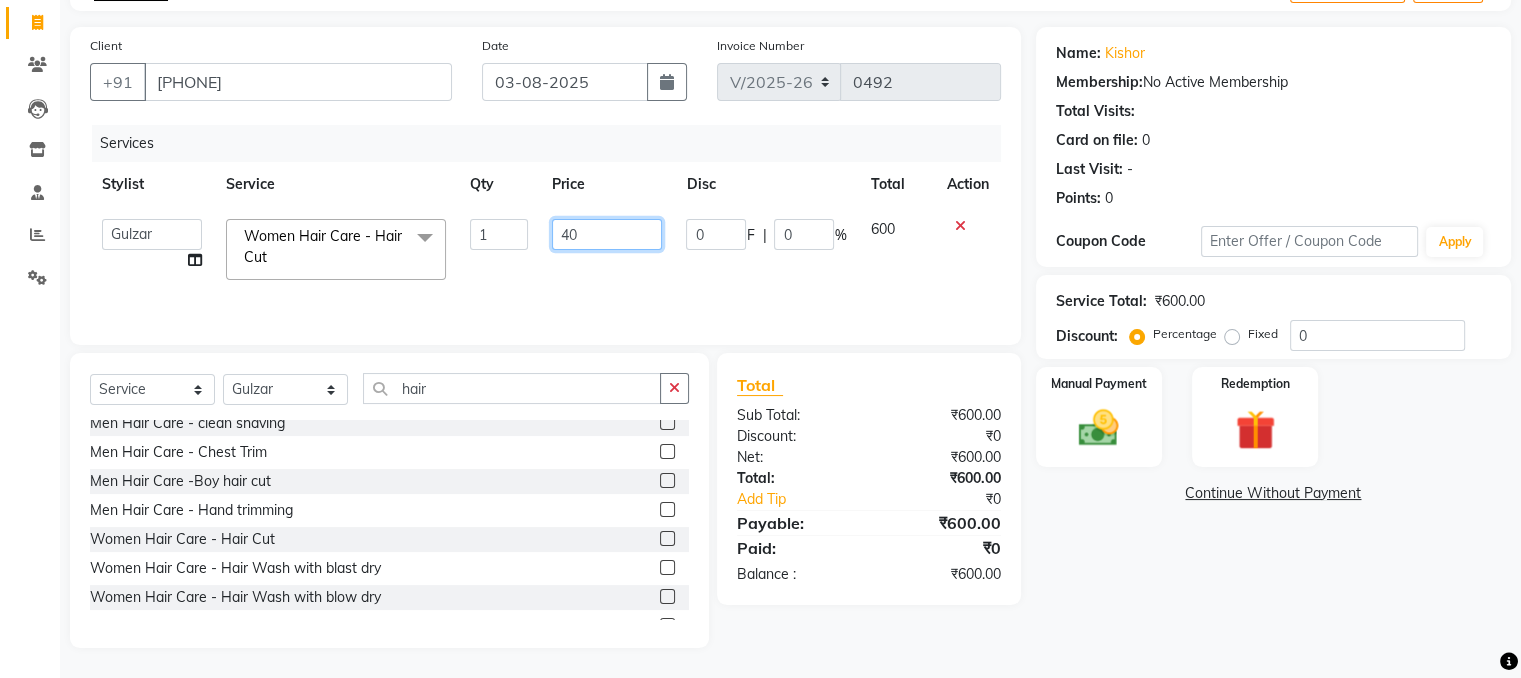 type on "400" 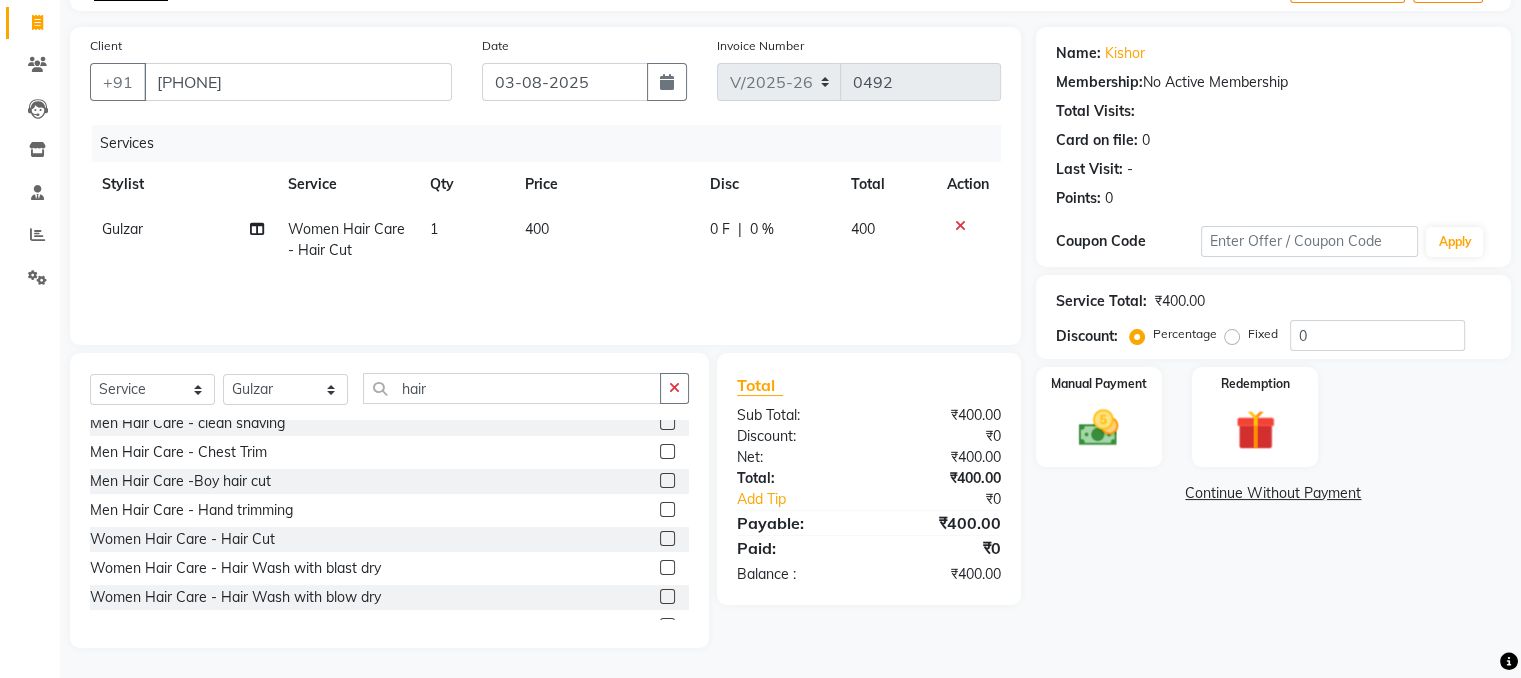 click on "Name: [LAST]  Membership:  No Active Membership  Total Visits:   Card on file:  0 Last Visit:   - Points:   0  Coupon Code Apply Service Total:  ₹400.00  Discount:  Percentage   Fixed  0 Manual Payment Redemption  Continue Without Payment" 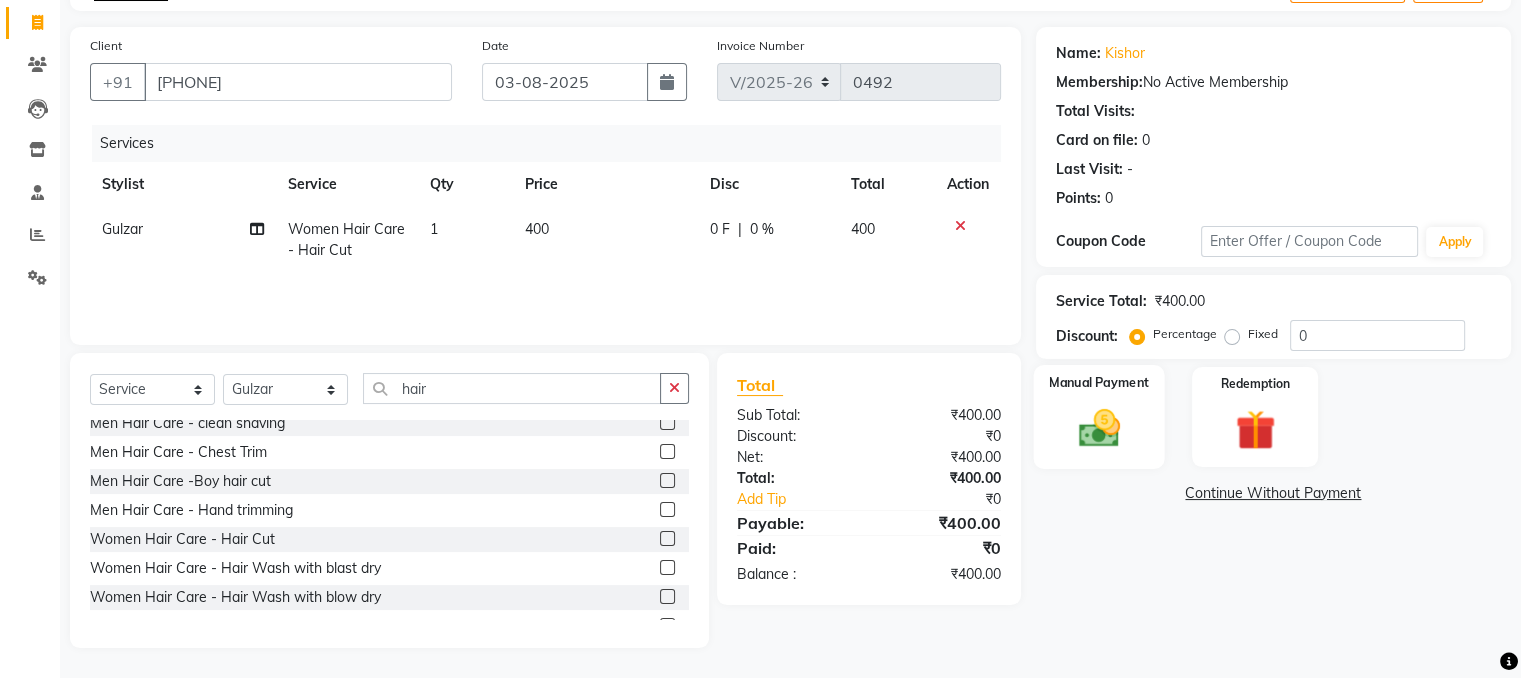 click 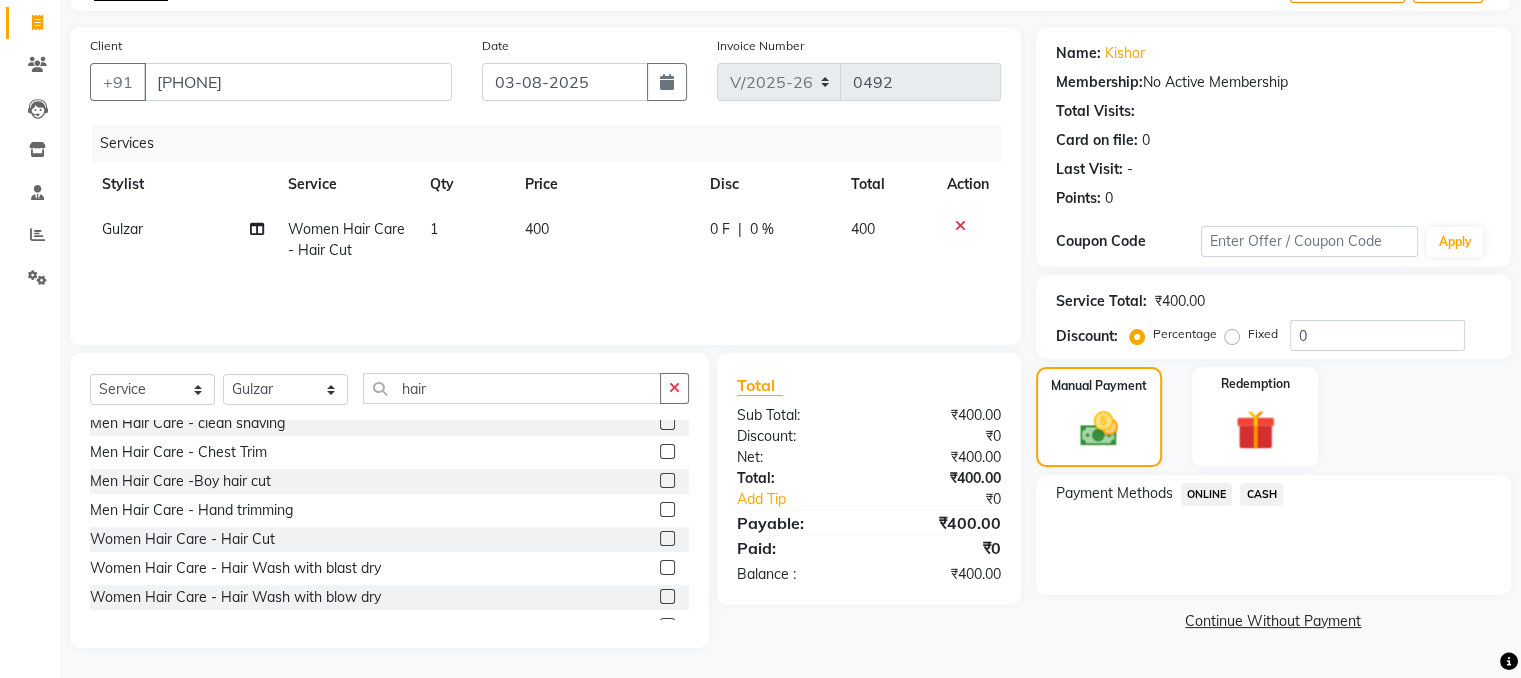 click on "CASH" 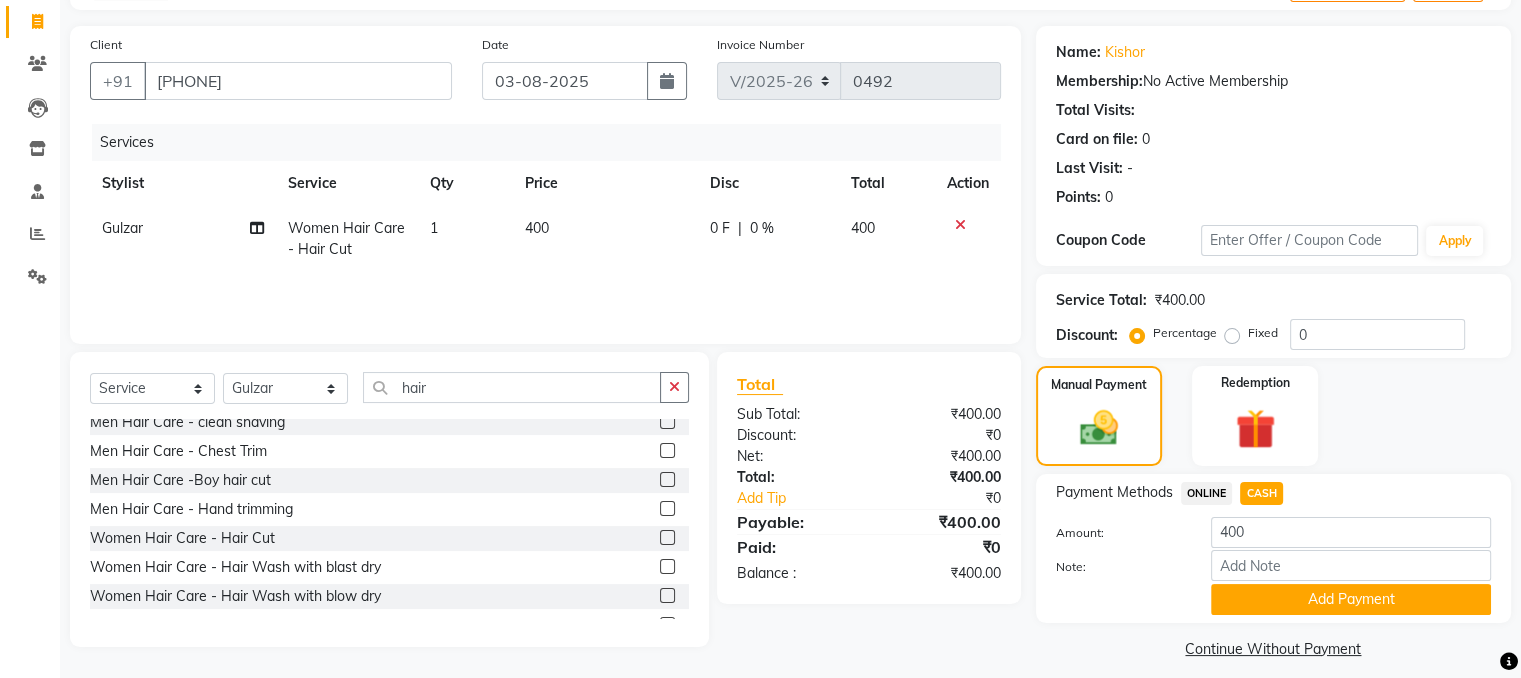 scroll, scrollTop: 141, scrollLeft: 0, axis: vertical 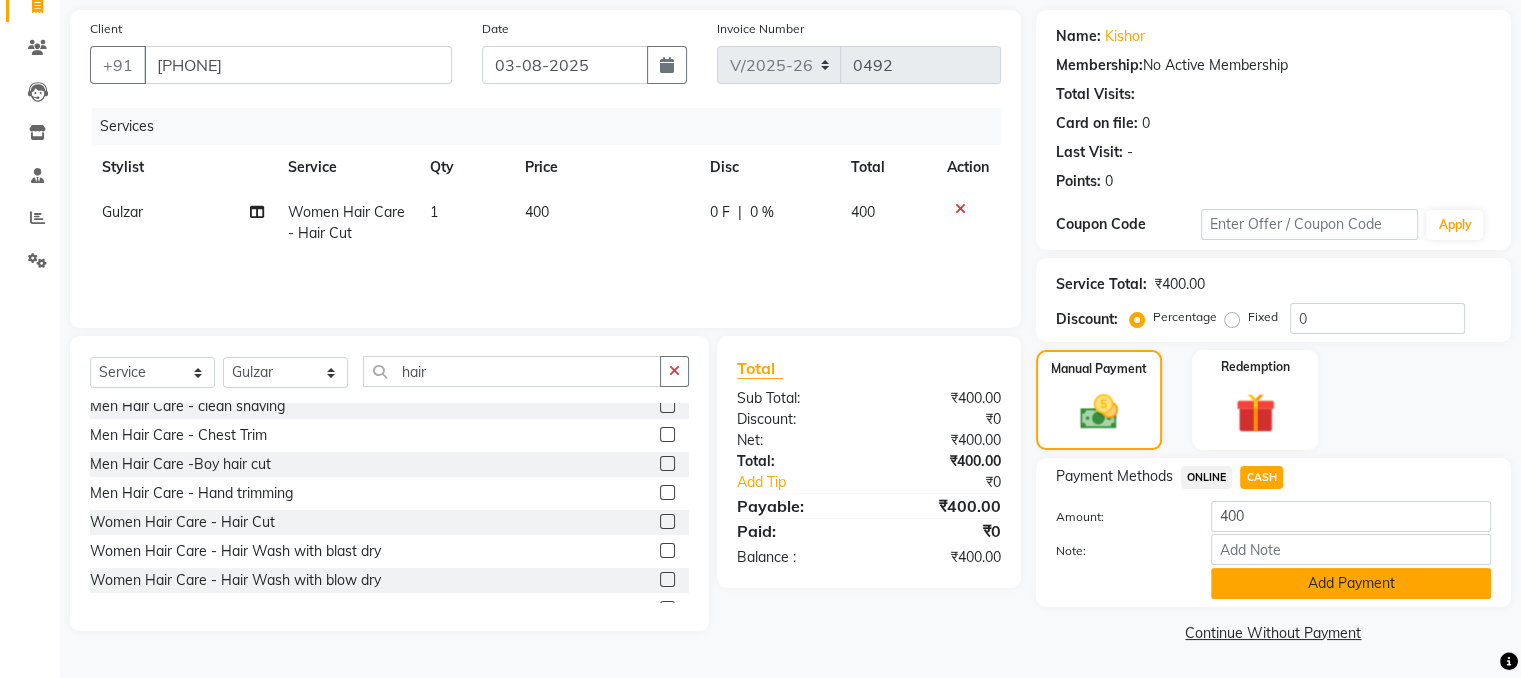click on "Add Payment" 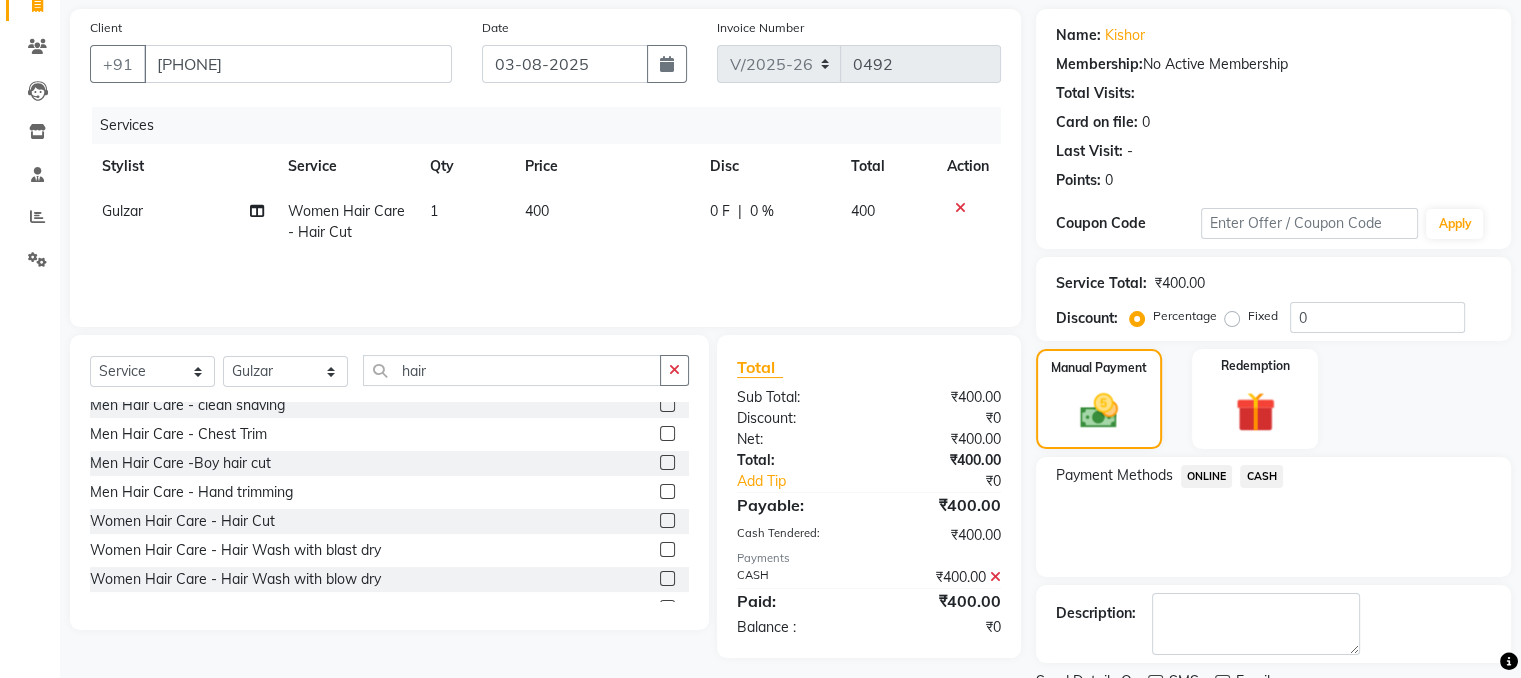 scroll, scrollTop: 223, scrollLeft: 0, axis: vertical 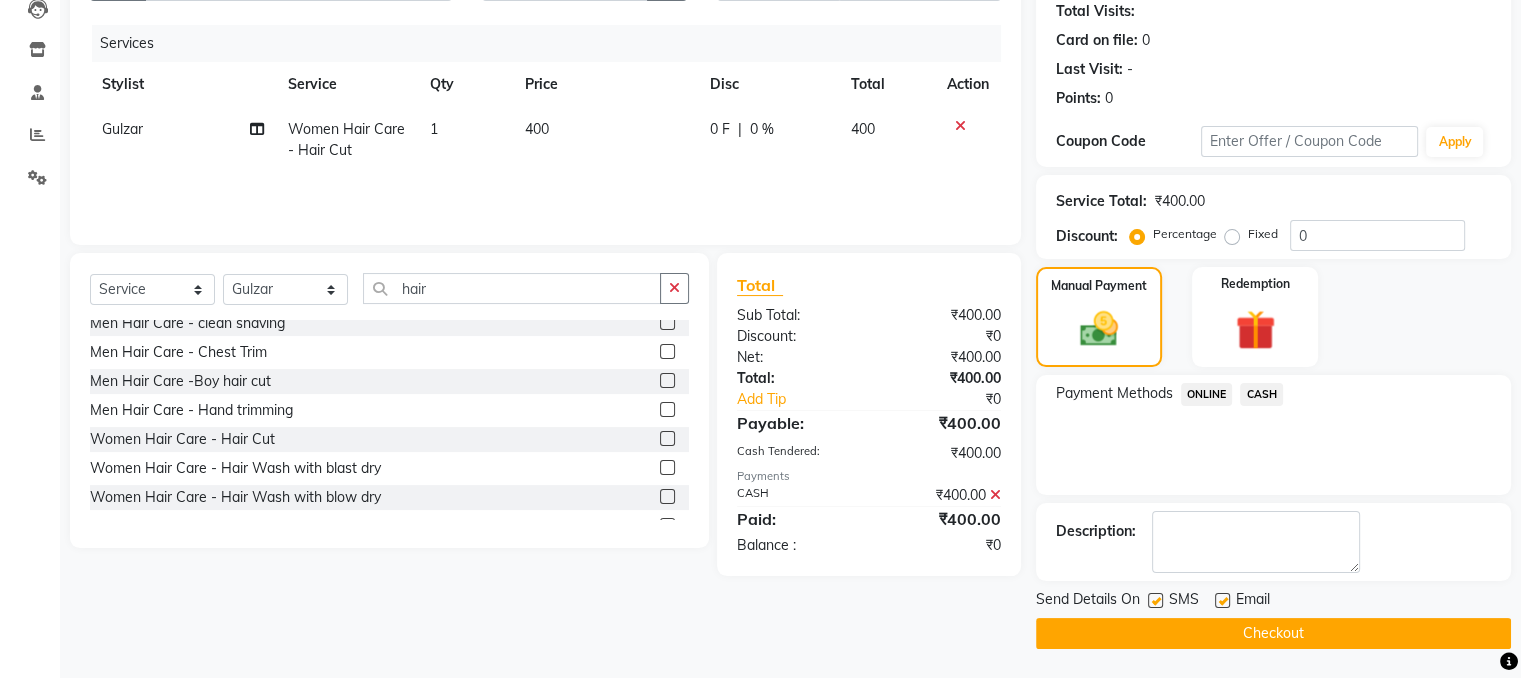 click on "Checkout" 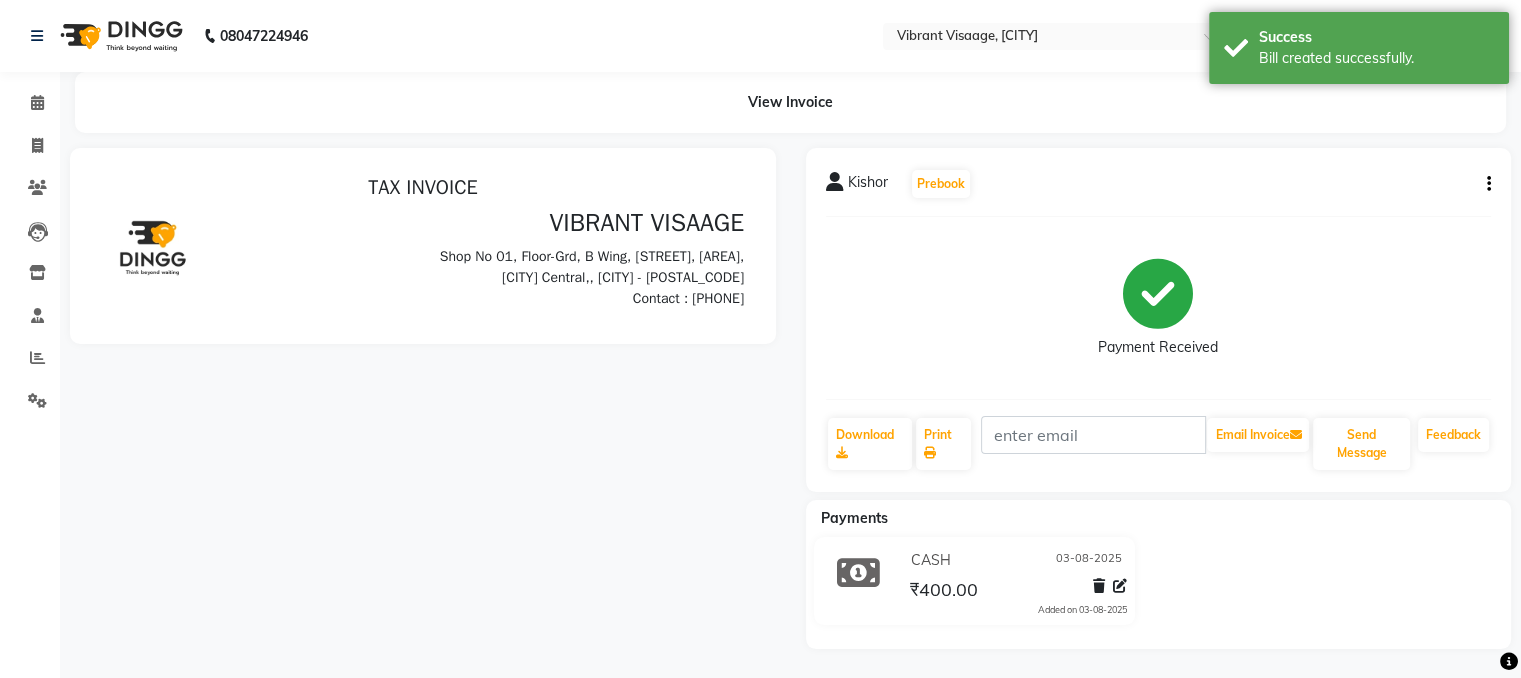scroll, scrollTop: 0, scrollLeft: 0, axis: both 